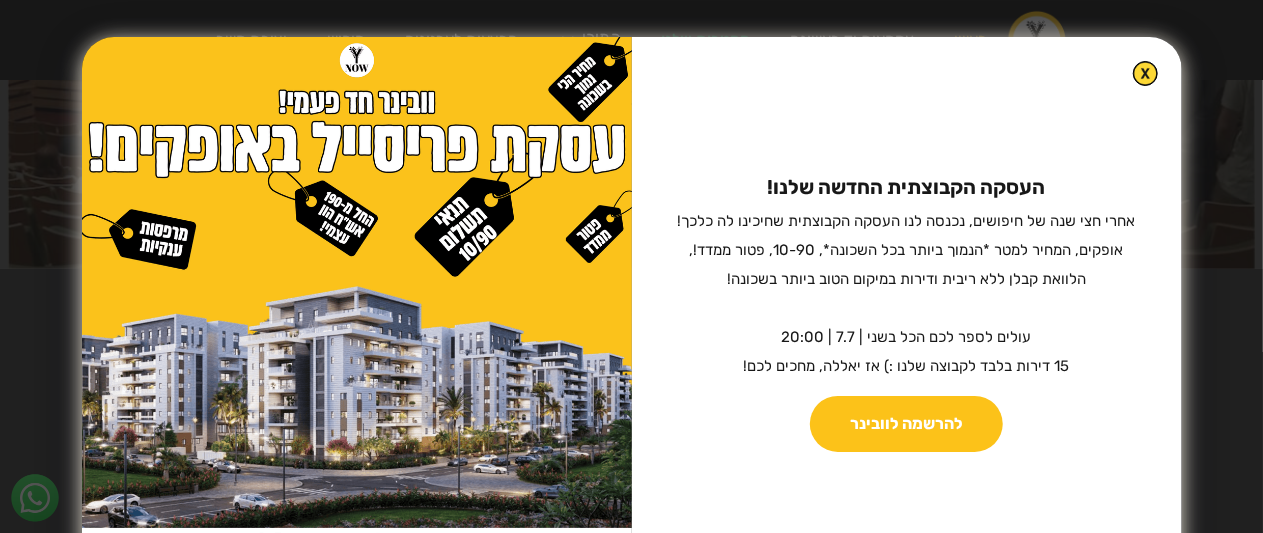 scroll, scrollTop: 413, scrollLeft: 0, axis: vertical 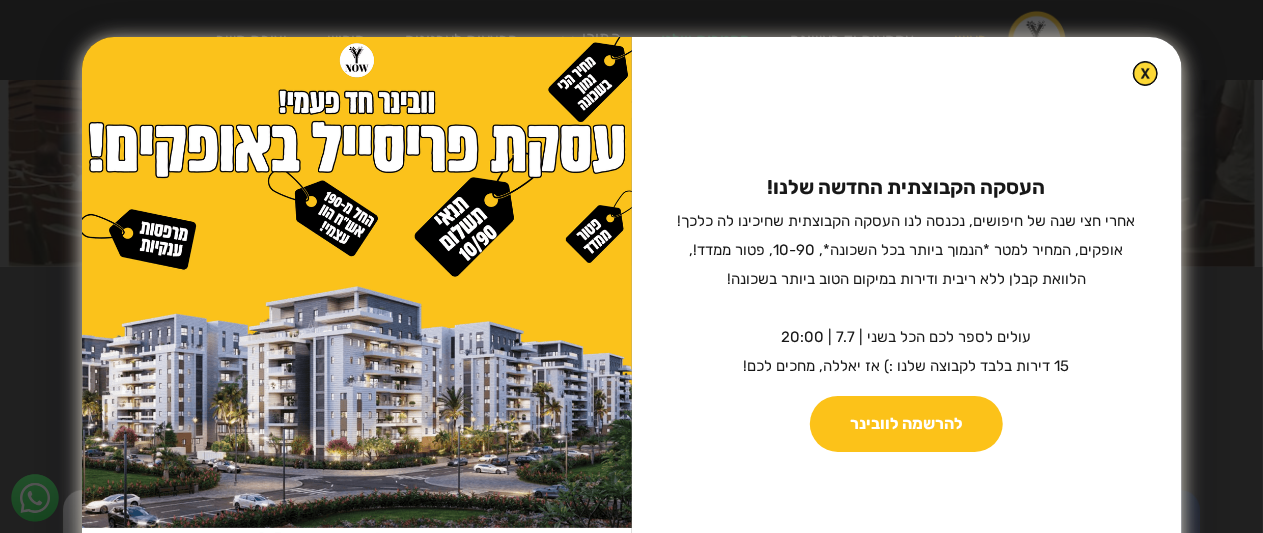 click on "העסקה הקבוצתית החדשה שלנו! ‍ אחרי חצי שנה של חיפושים, נכנסה לנו העסקה הקבוצתית שחיכינו לה כלכך! אופקים, המחיר למטר *הנמוך ביותר בכל השכונה*, 10-90, פטור ממדד!, הלוואת קבלן ללא ריבית ודירות במיקום הטוב ביותר בשכונה! עולים לספר לכם הכל בשני | 7.7 | 20:00 15 דירות בלבד לקבוצה שלנו :) אז יאללה, מחכים לכם! להרשמה לוובינר" at bounding box center [631, 312] 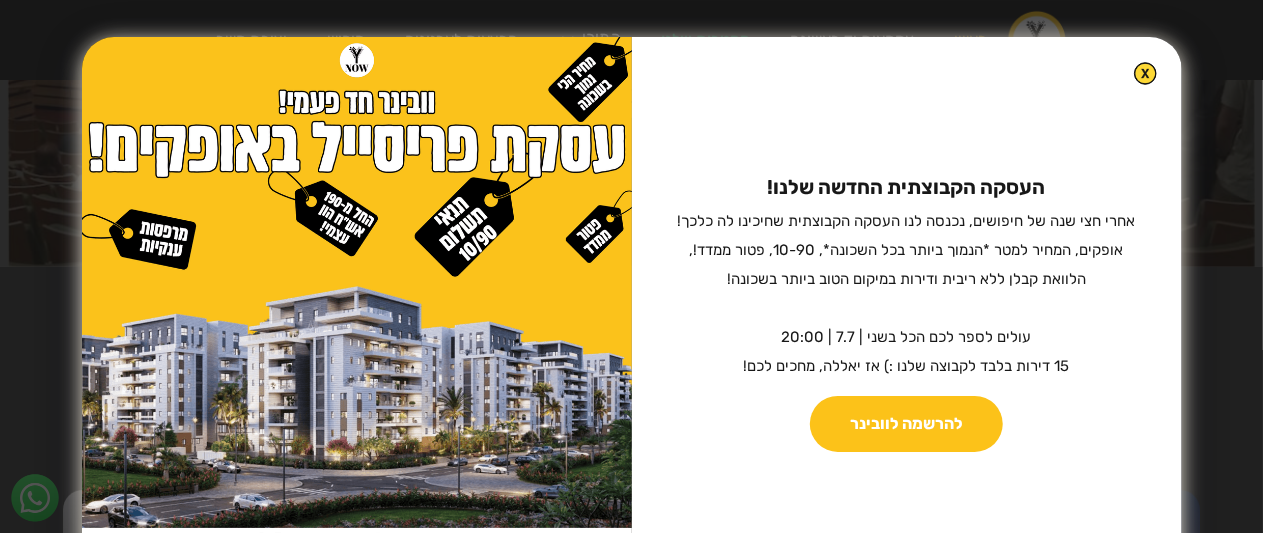 click at bounding box center (1145, 73) 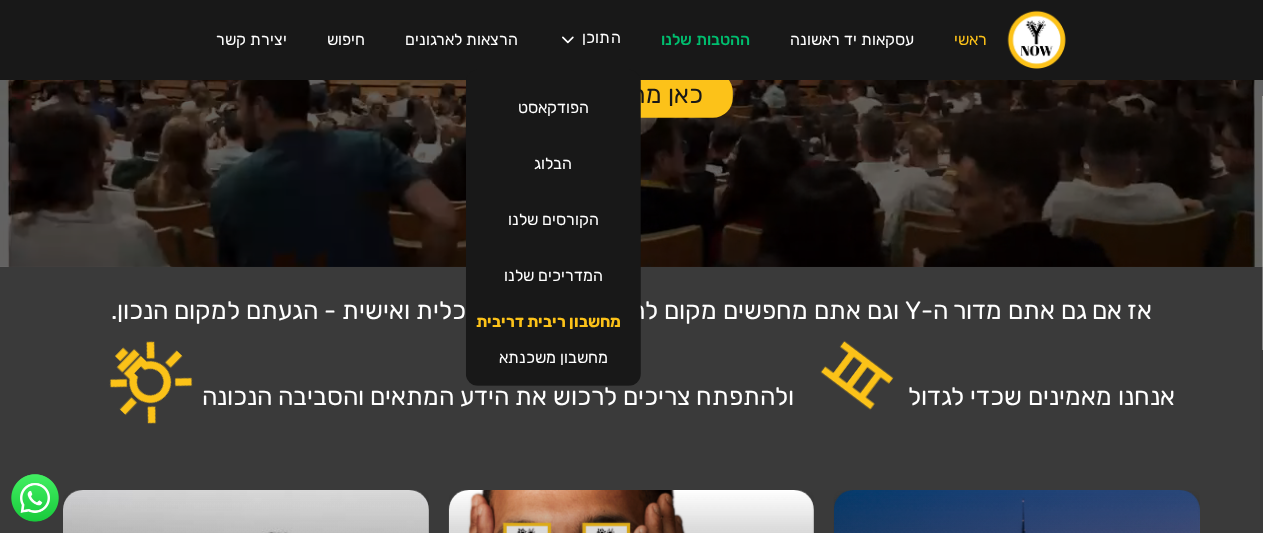 click on "מחשבון ריבית דריבית" at bounding box center [548, 322] 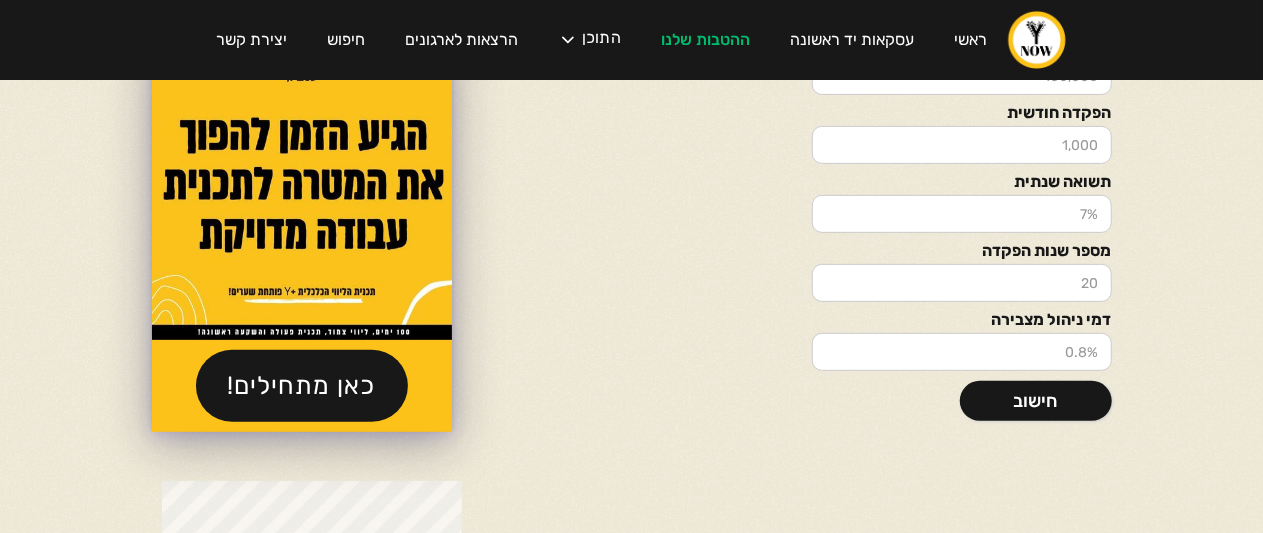 scroll, scrollTop: 0, scrollLeft: 0, axis: both 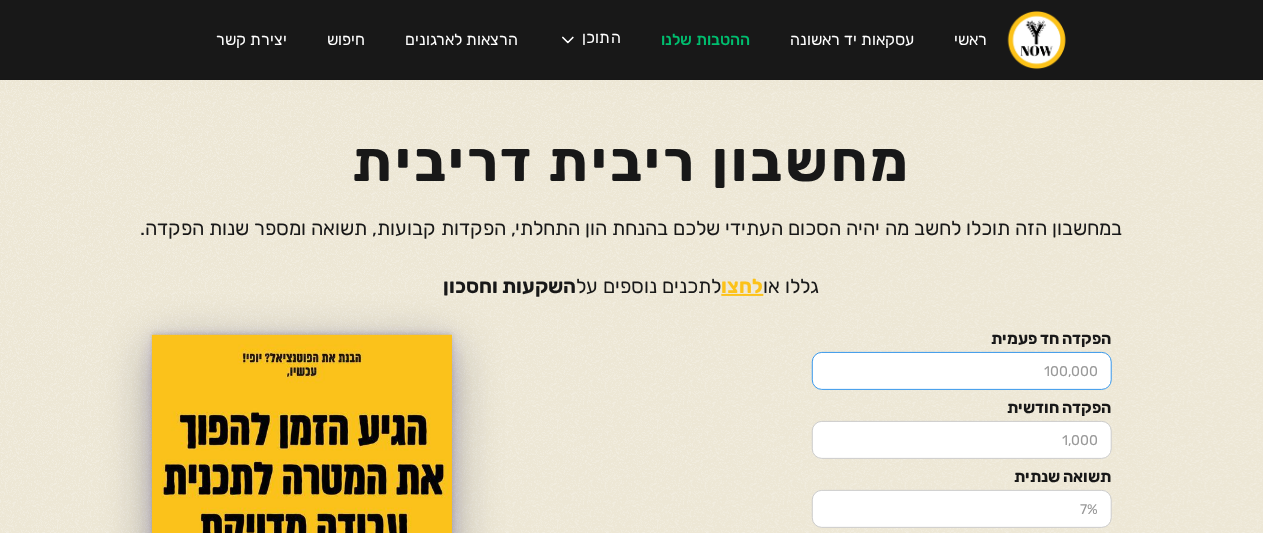 click on "הפקדה חד פעמית" at bounding box center [962, 371] 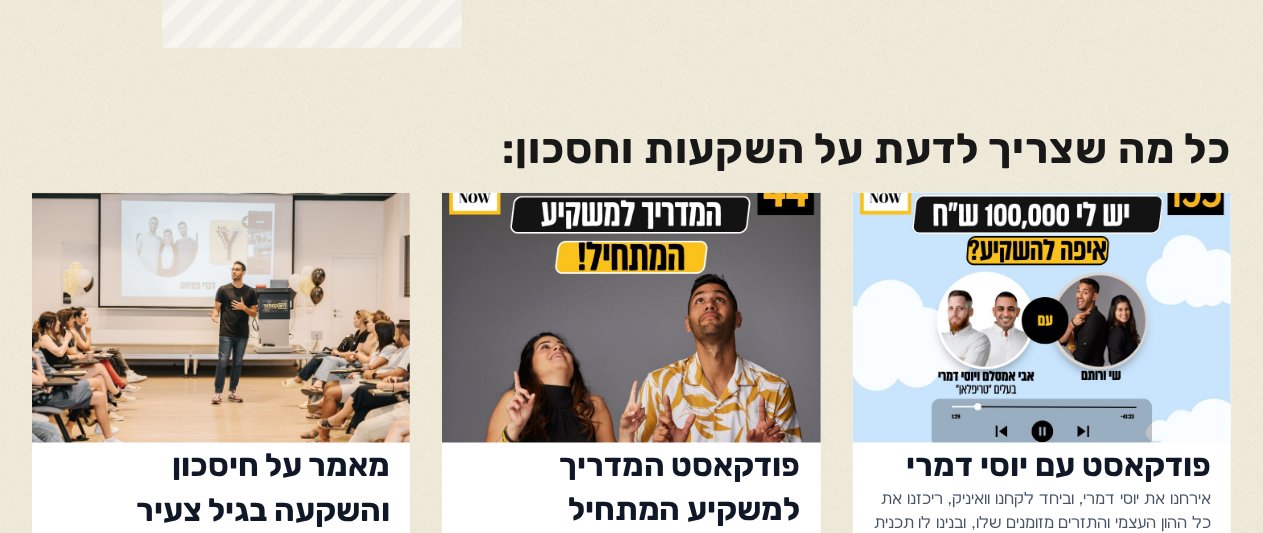 scroll, scrollTop: 900, scrollLeft: 0, axis: vertical 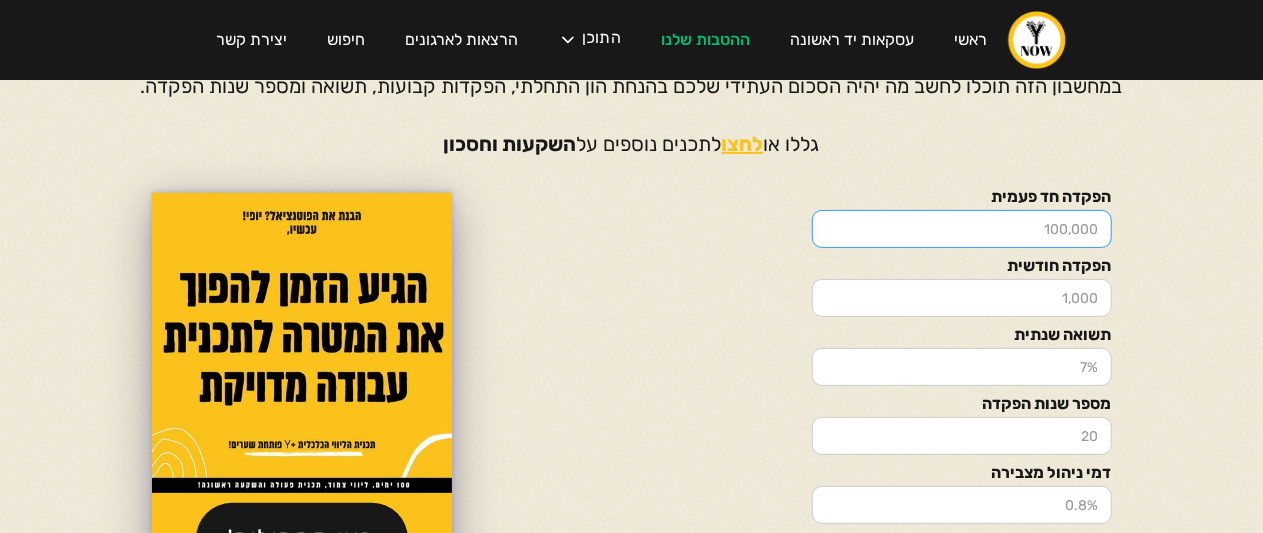 click on "הפקדה חד פעמית" at bounding box center (962, 229) 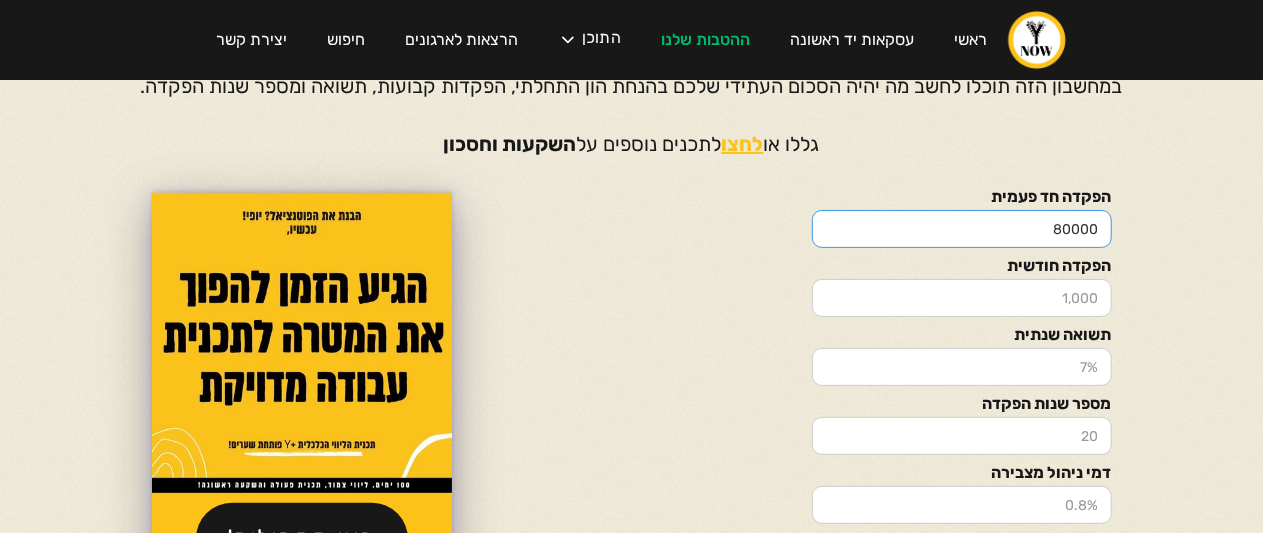 type on "80000" 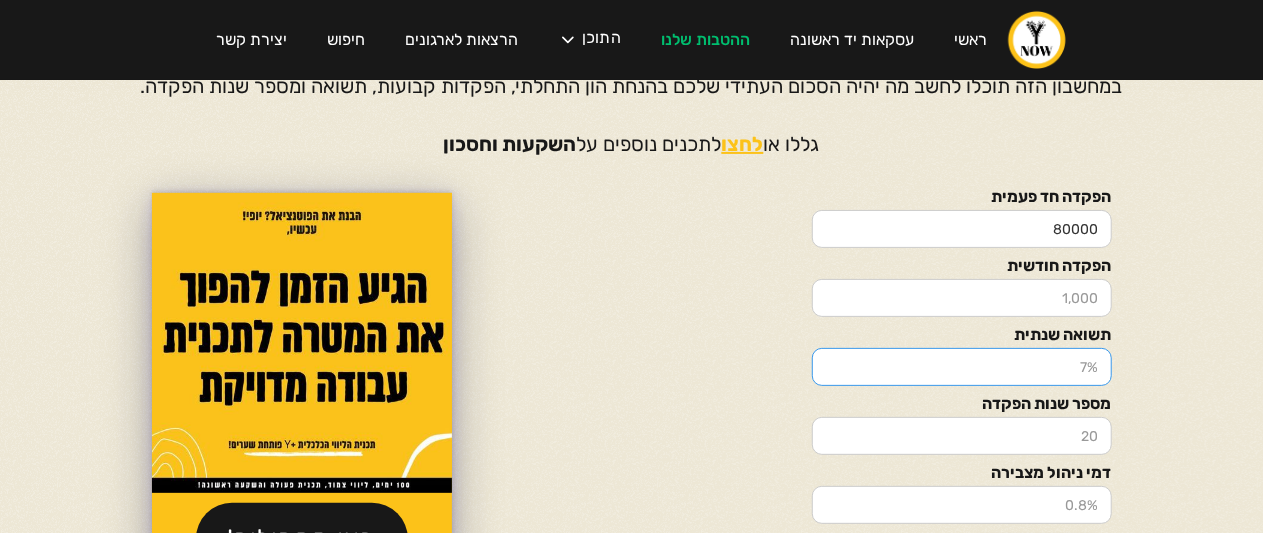 click on "תשואה שנתית" at bounding box center (962, 367) 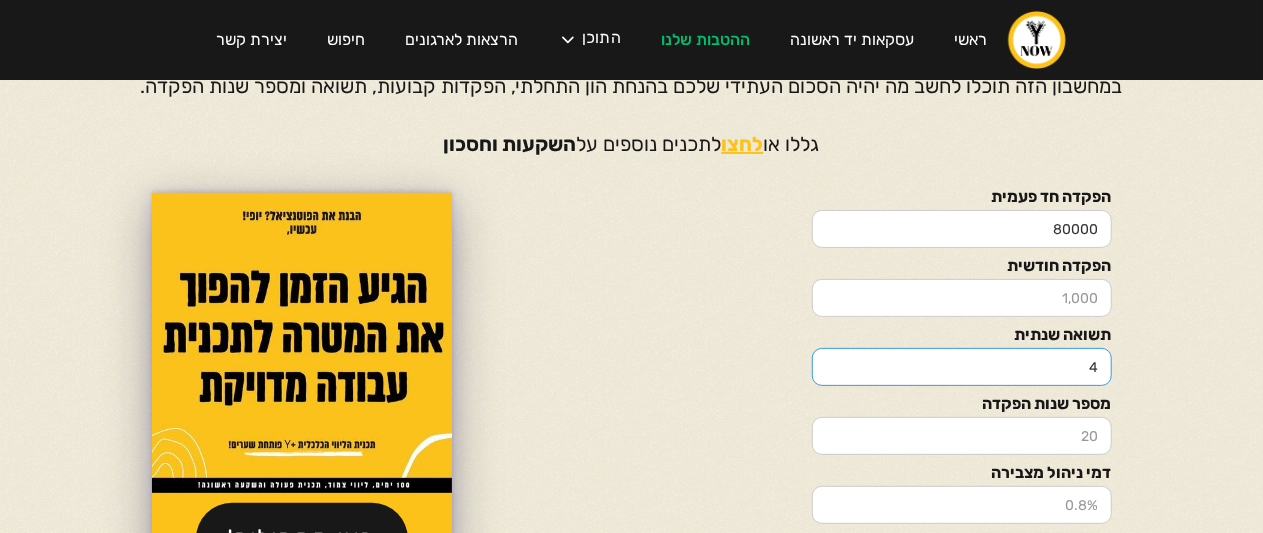 type on "4" 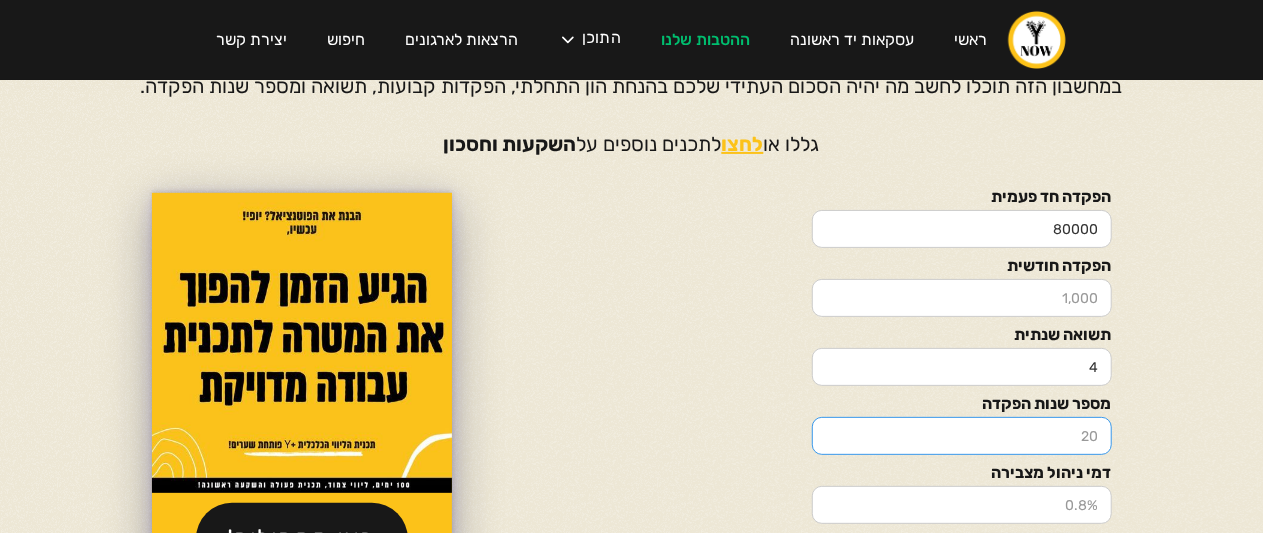 click on "מספר שנות הפקדה" at bounding box center (962, 436) 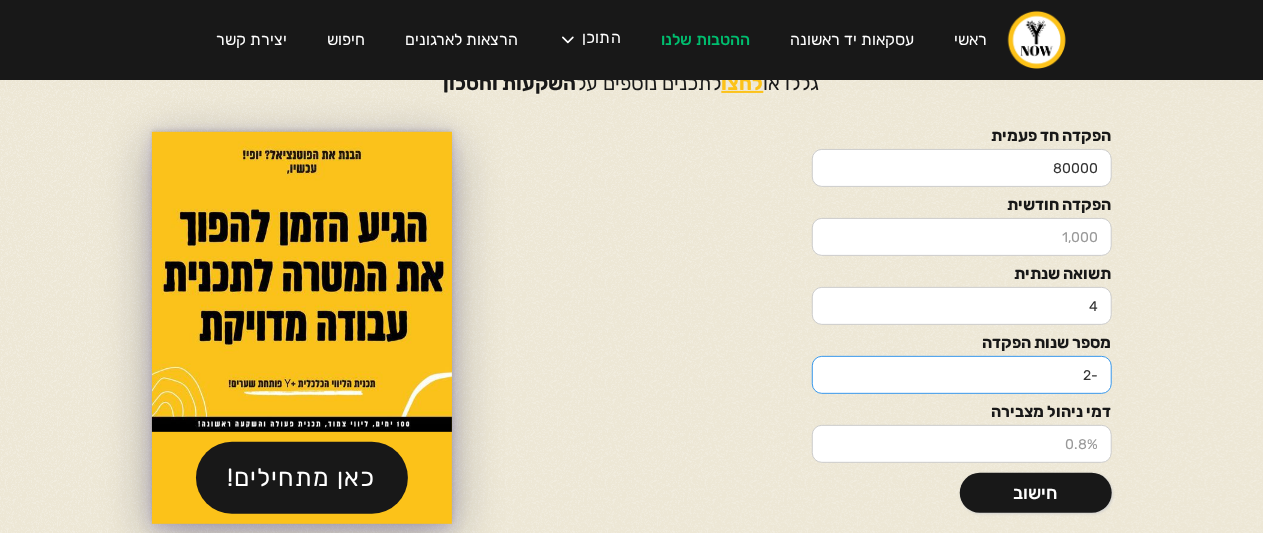scroll, scrollTop: 204, scrollLeft: 0, axis: vertical 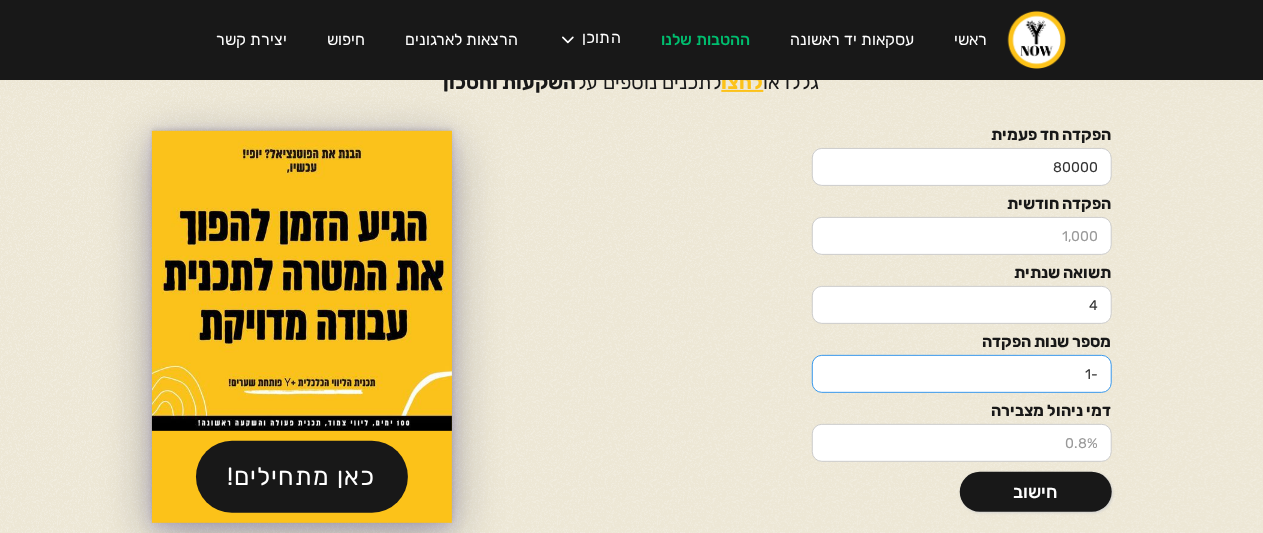 click on "-1" at bounding box center [962, 374] 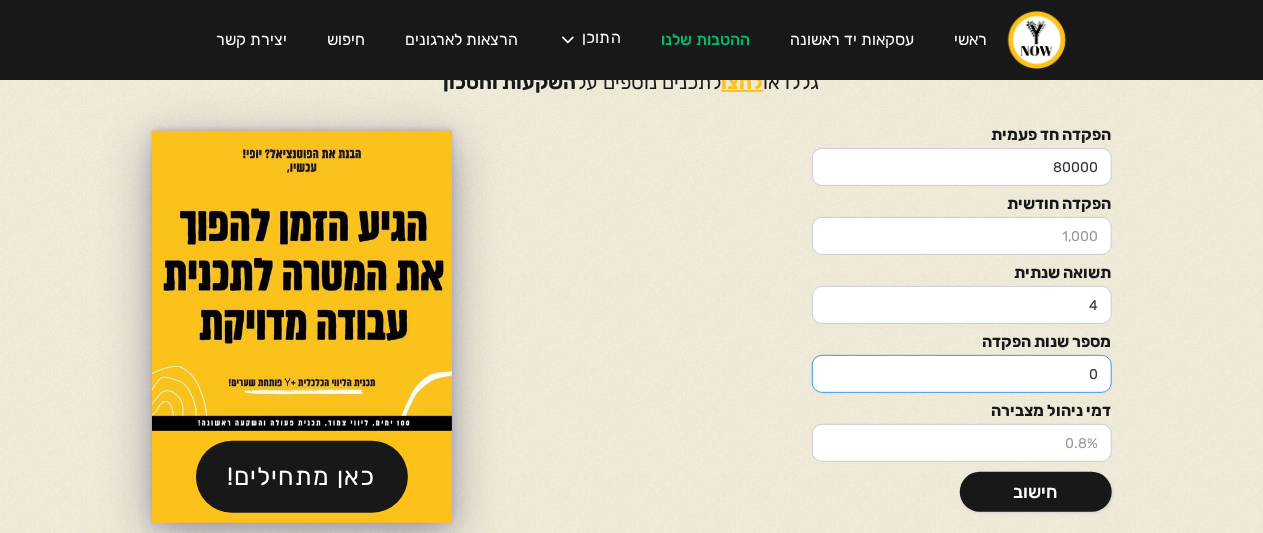 type on "0" 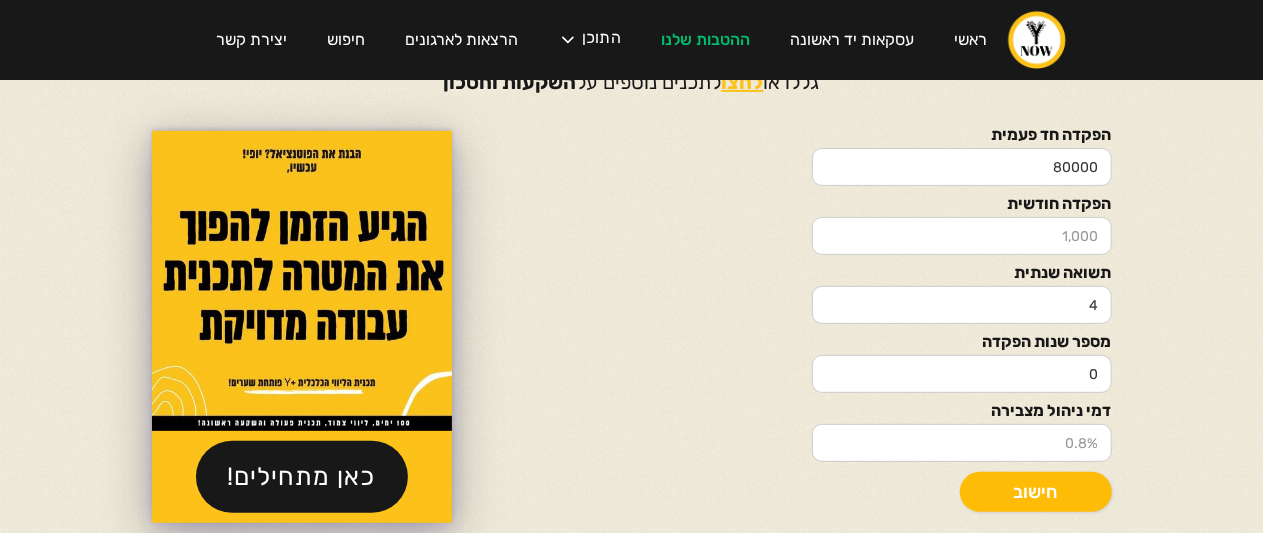 click on "חישוב" at bounding box center [1036, 492] 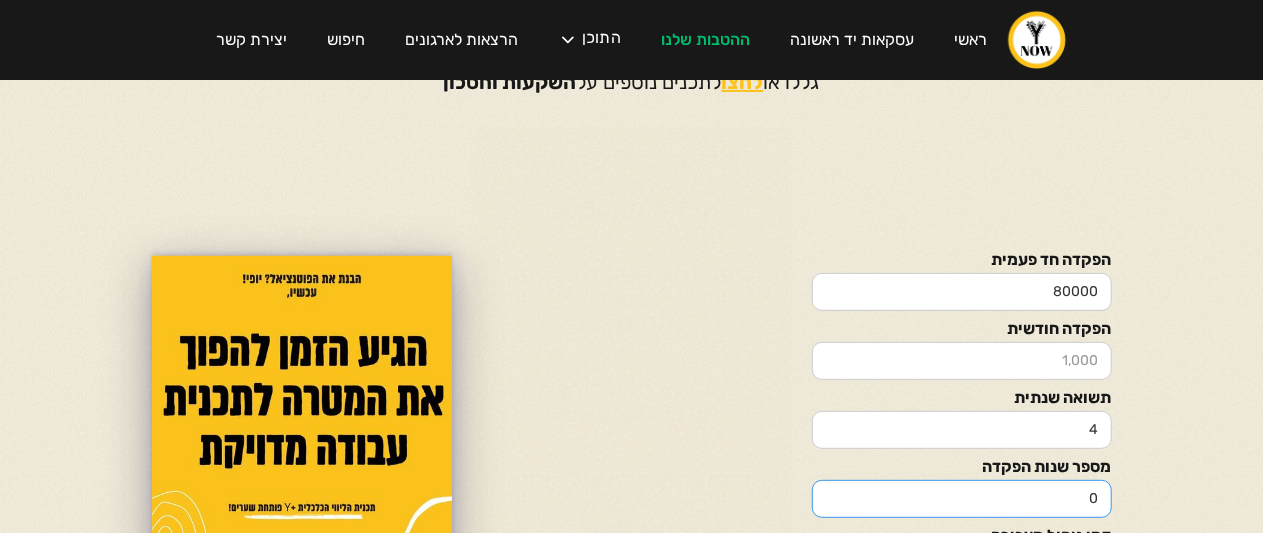 click on "0" at bounding box center [962, 499] 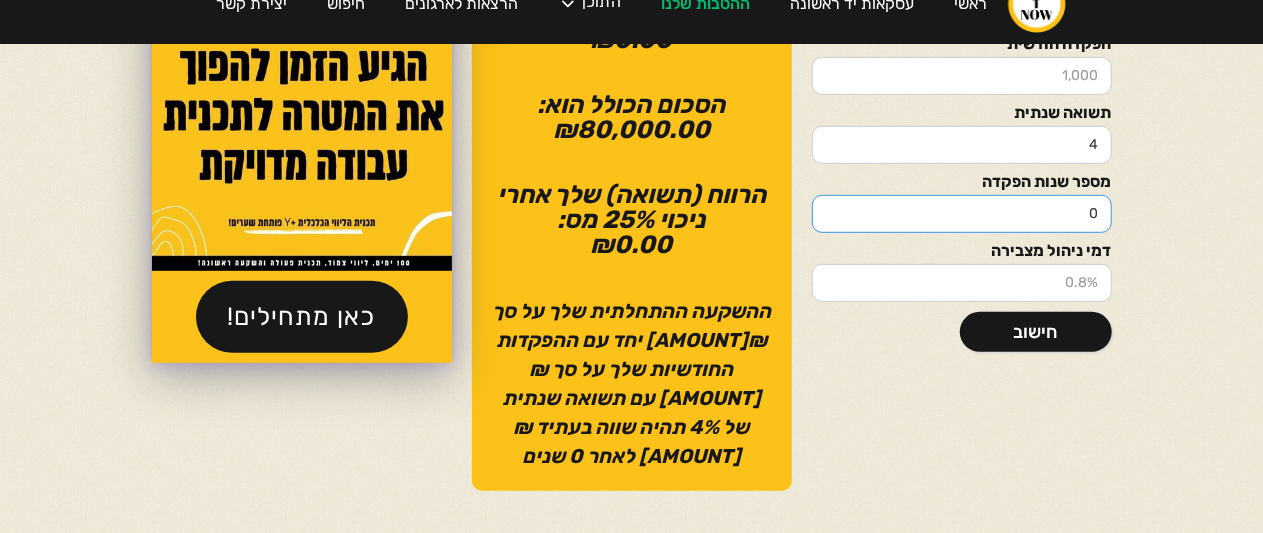 scroll, scrollTop: 490, scrollLeft: 0, axis: vertical 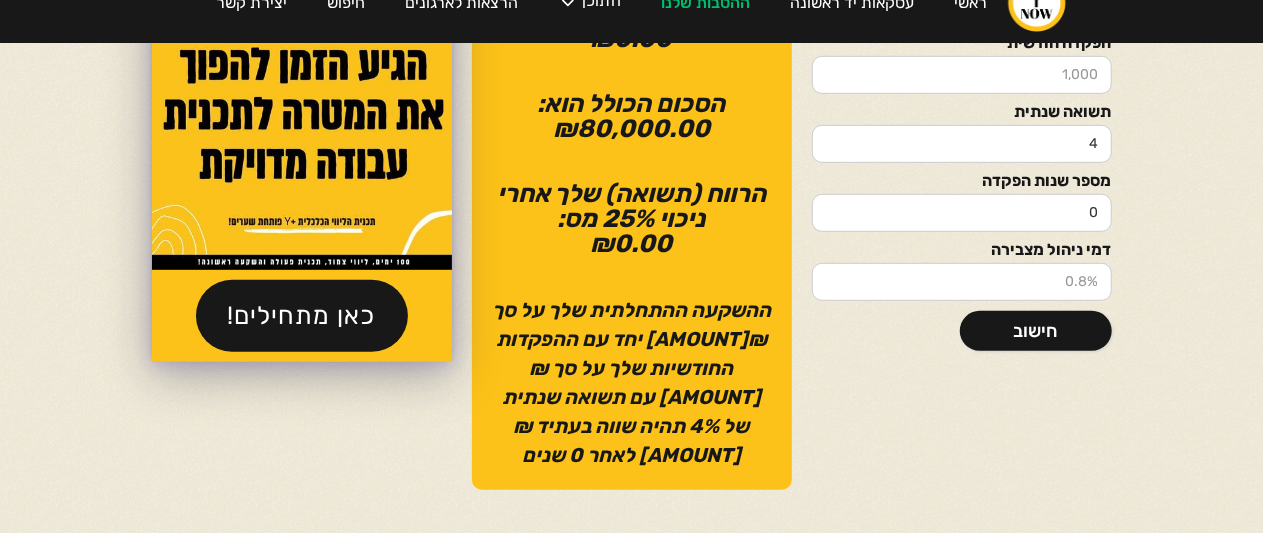 drag, startPoint x: 778, startPoint y: 315, endPoint x: 509, endPoint y: 459, distance: 305.118 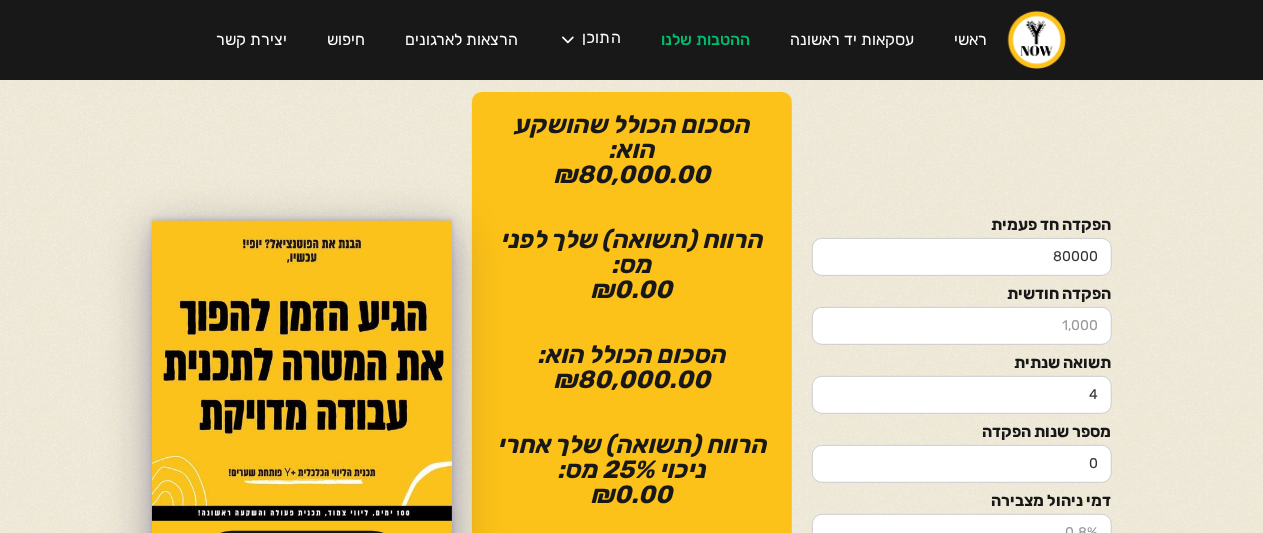 scroll, scrollTop: 241, scrollLeft: 0, axis: vertical 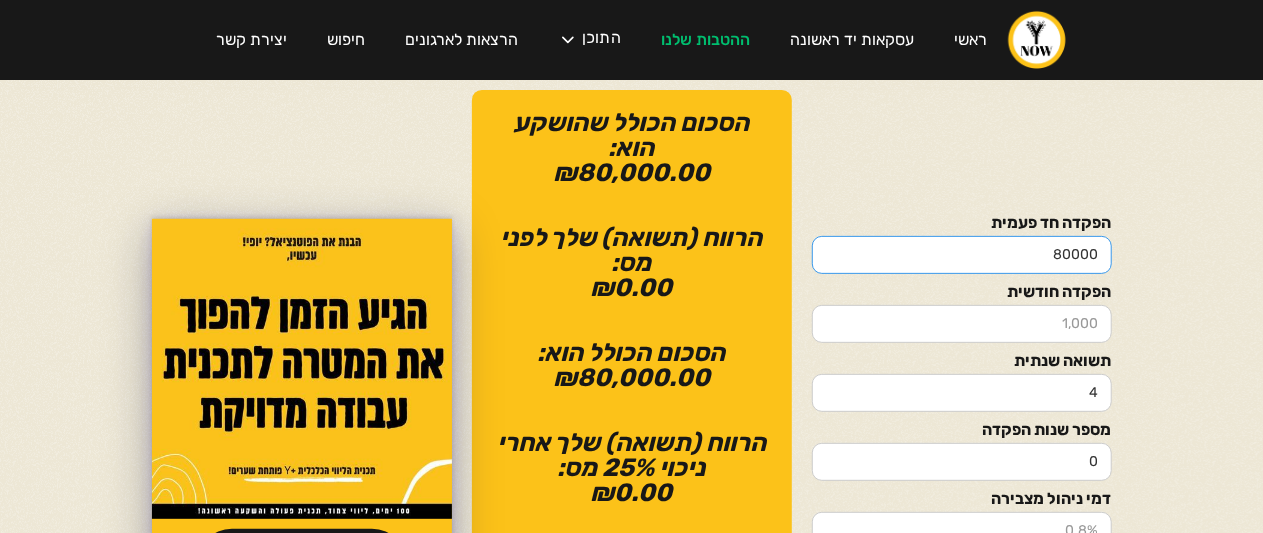 click on "80000" at bounding box center (962, 255) 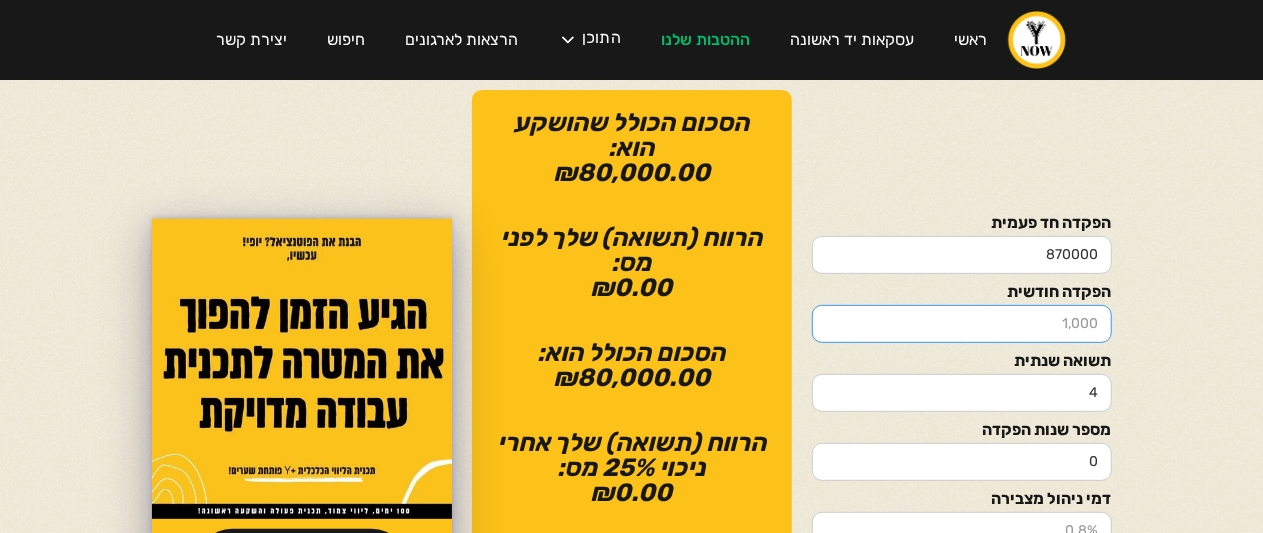 click on "הפקדה חודשית" at bounding box center [962, 324] 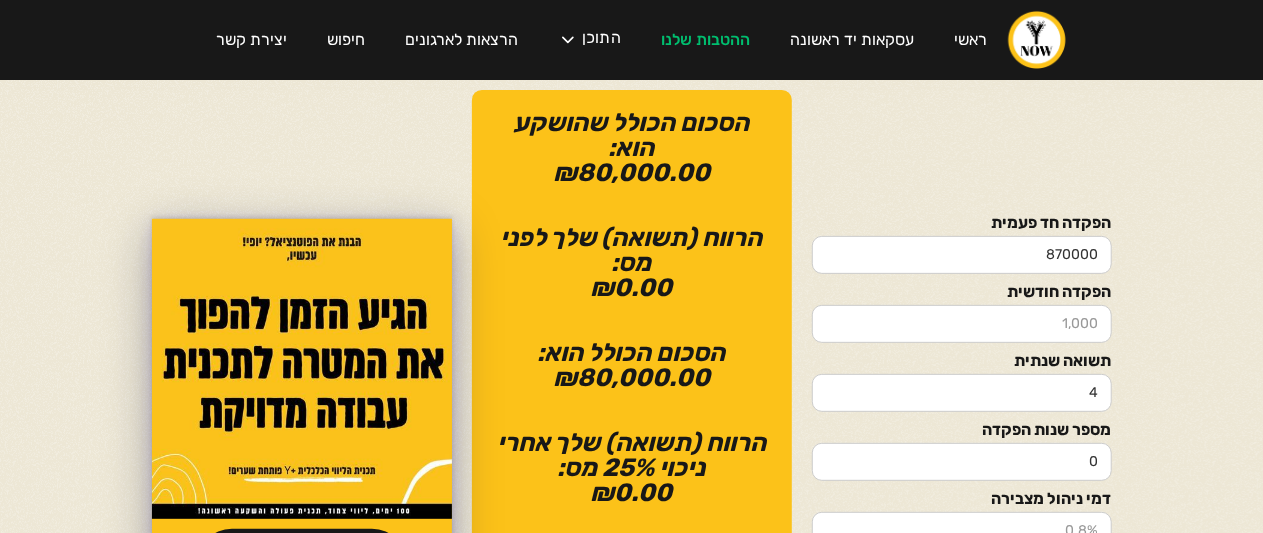 click on "הפקדה חודשית" at bounding box center (962, 292) 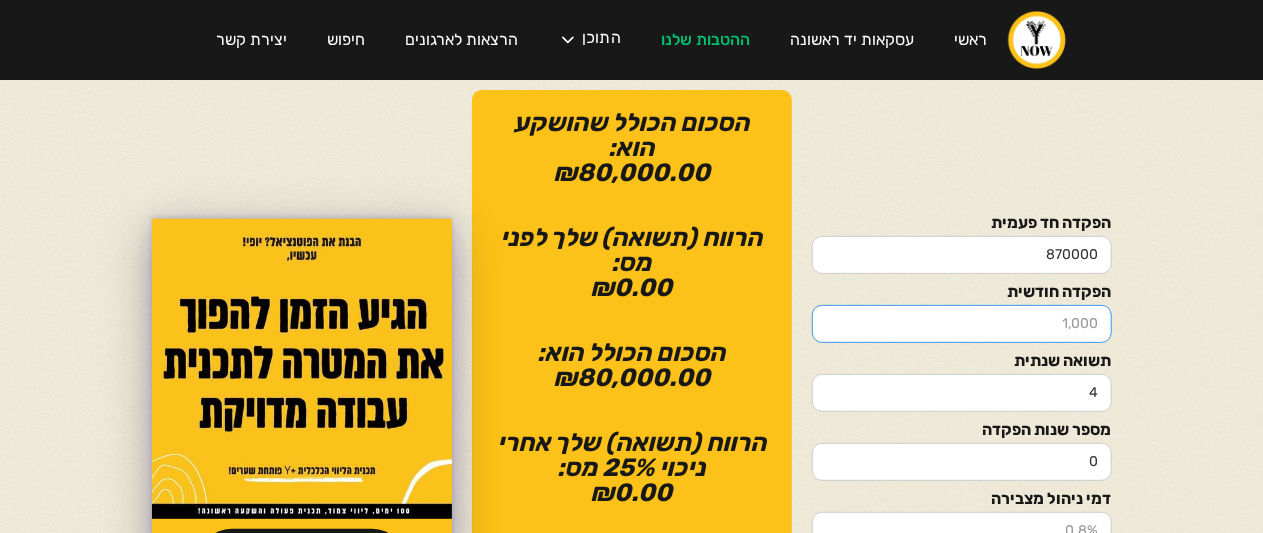 click on "הפקדה חודשית" at bounding box center (962, 324) 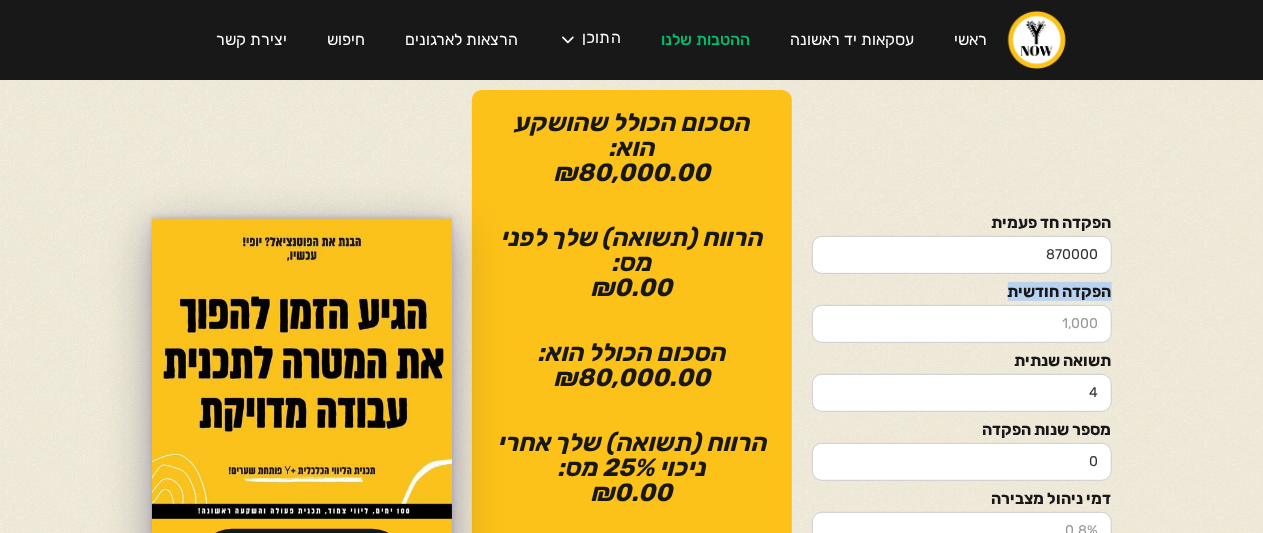 click on "הפקדה חודשית" at bounding box center [962, 292] 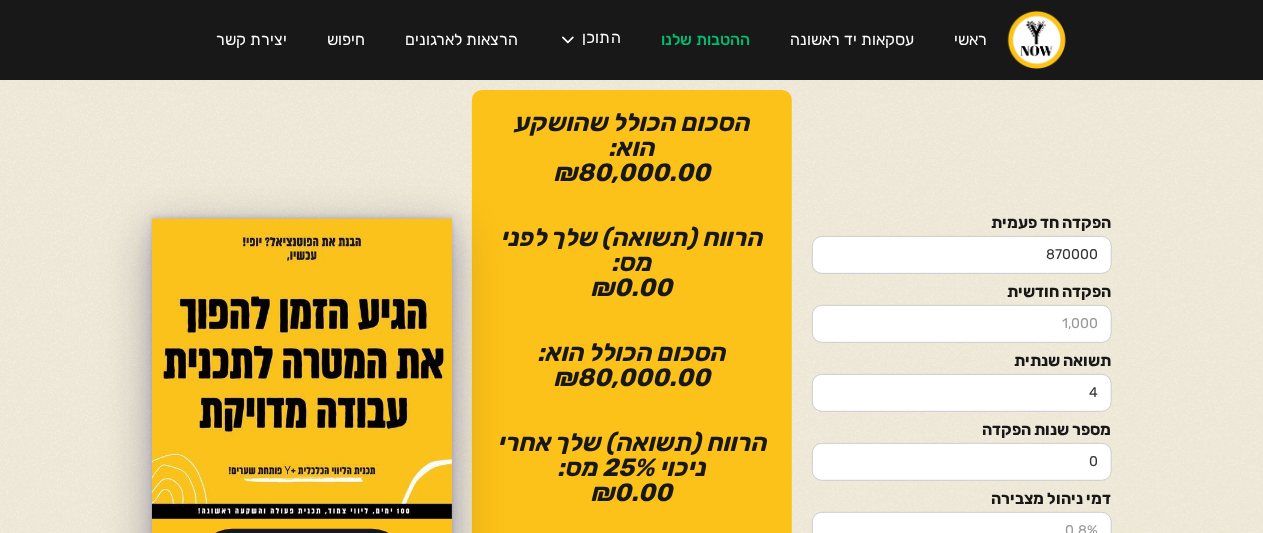 click on "הפקדה חודשית" at bounding box center [962, 292] 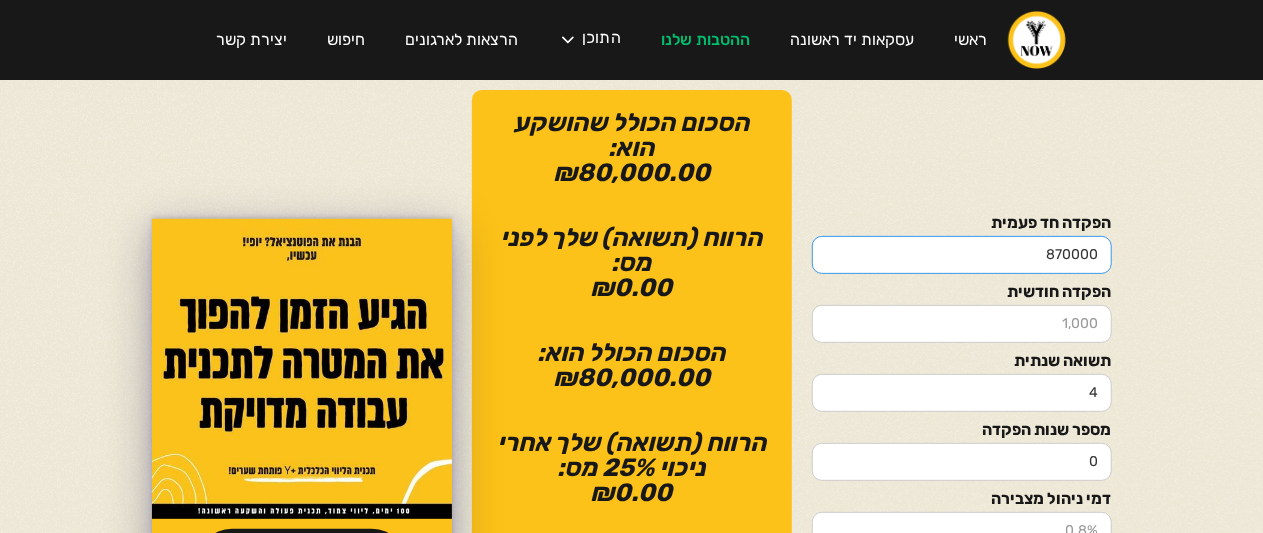 click on "870000" at bounding box center [962, 255] 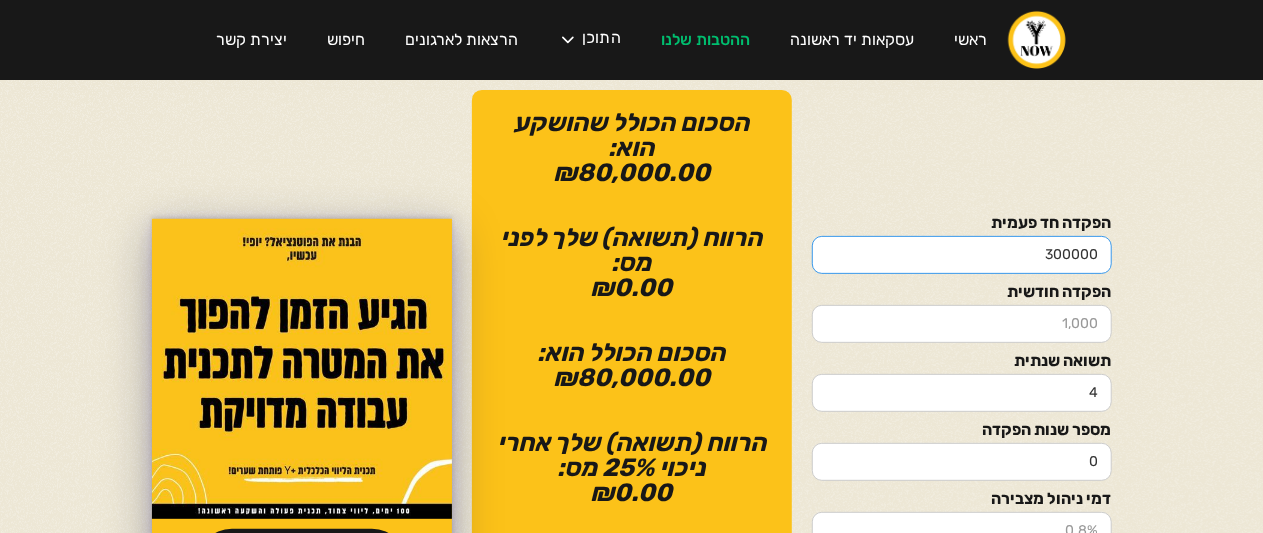 type on "300000" 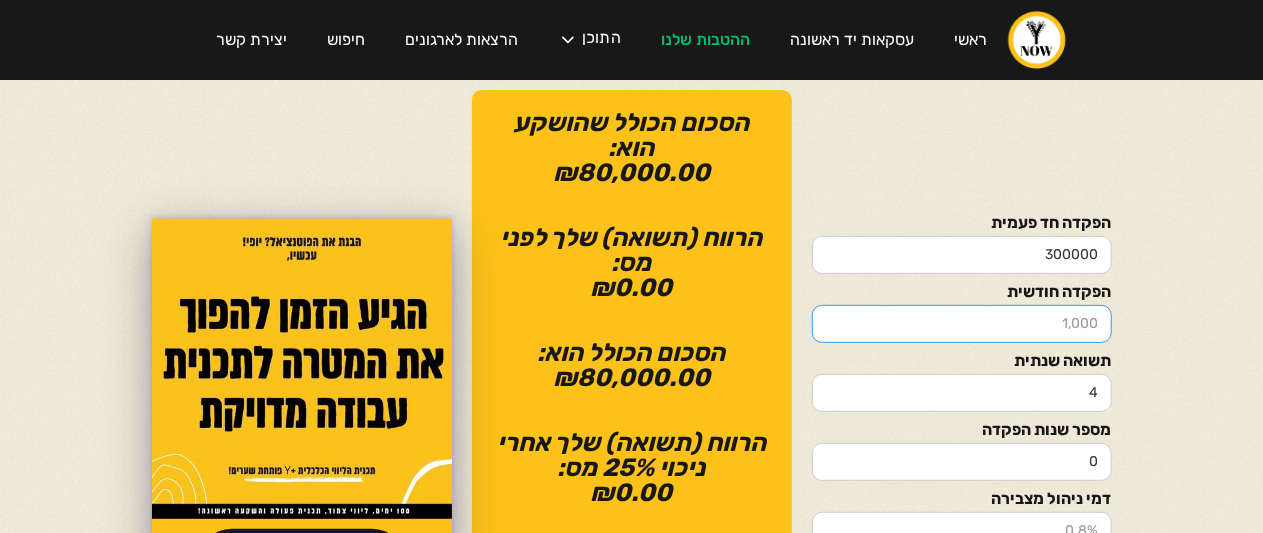 click on "הפקדה חודשית" at bounding box center [962, 324] 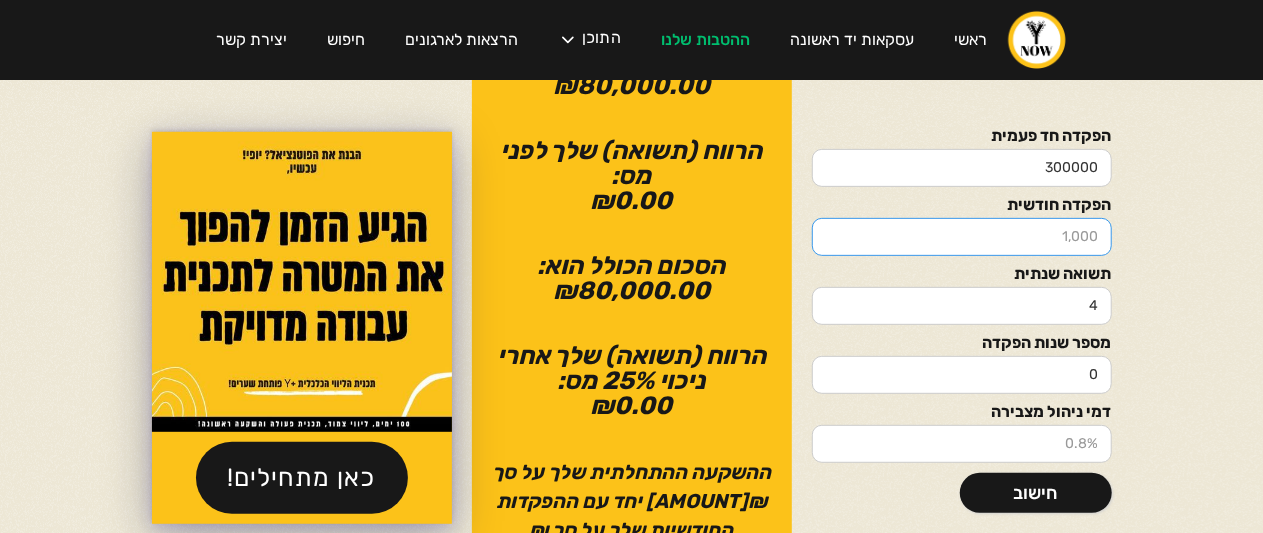 scroll, scrollTop: 334, scrollLeft: 0, axis: vertical 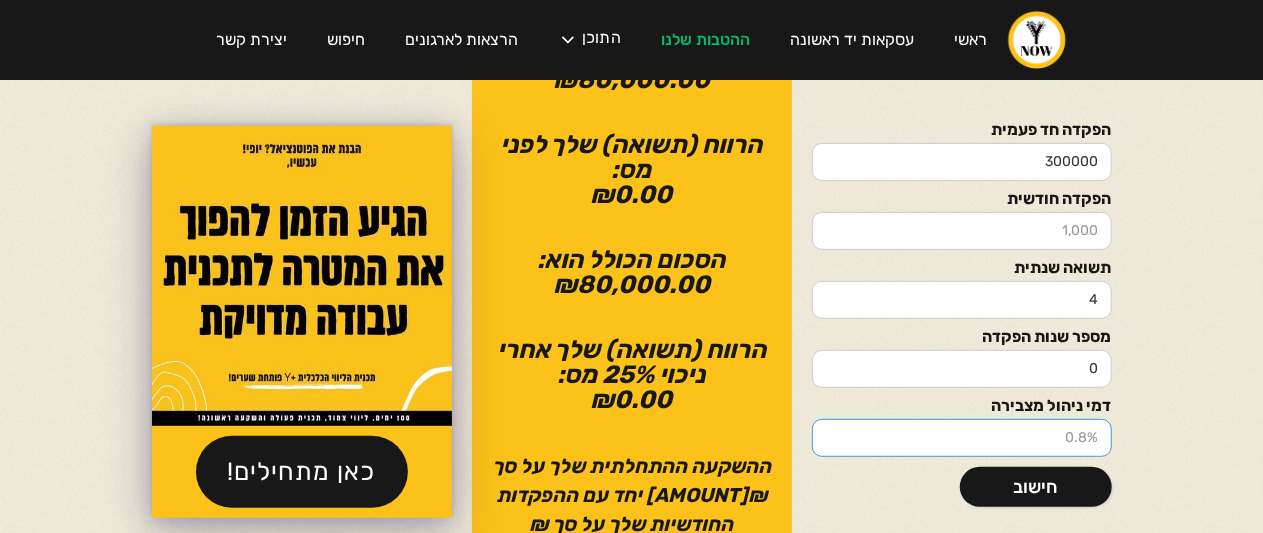 drag, startPoint x: 1084, startPoint y: 436, endPoint x: 1074, endPoint y: 439, distance: 10.440307 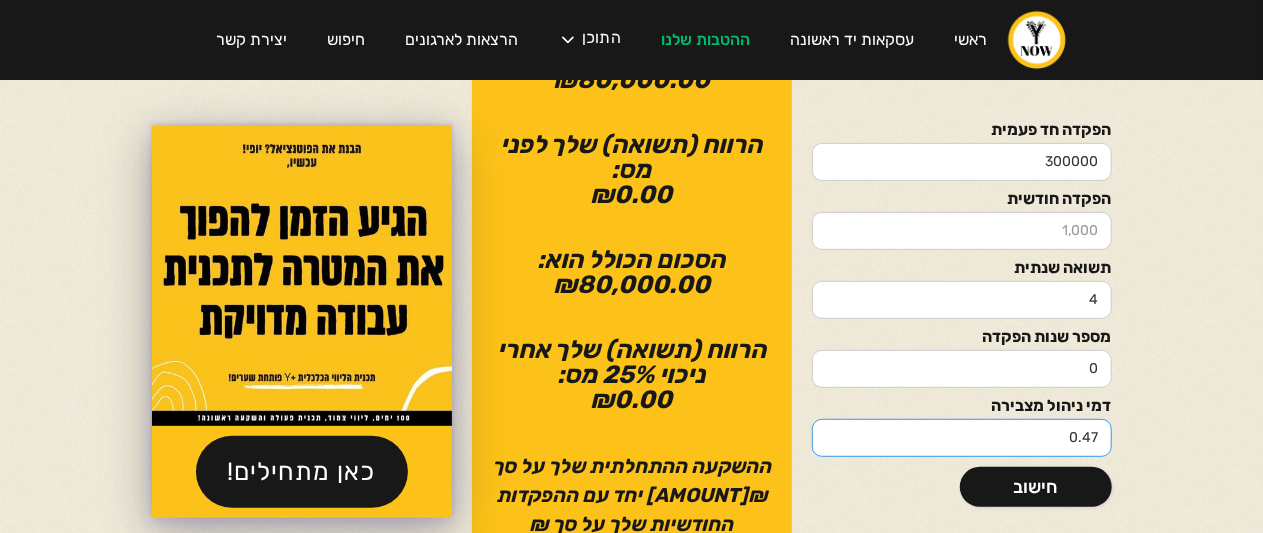 type on "0.47" 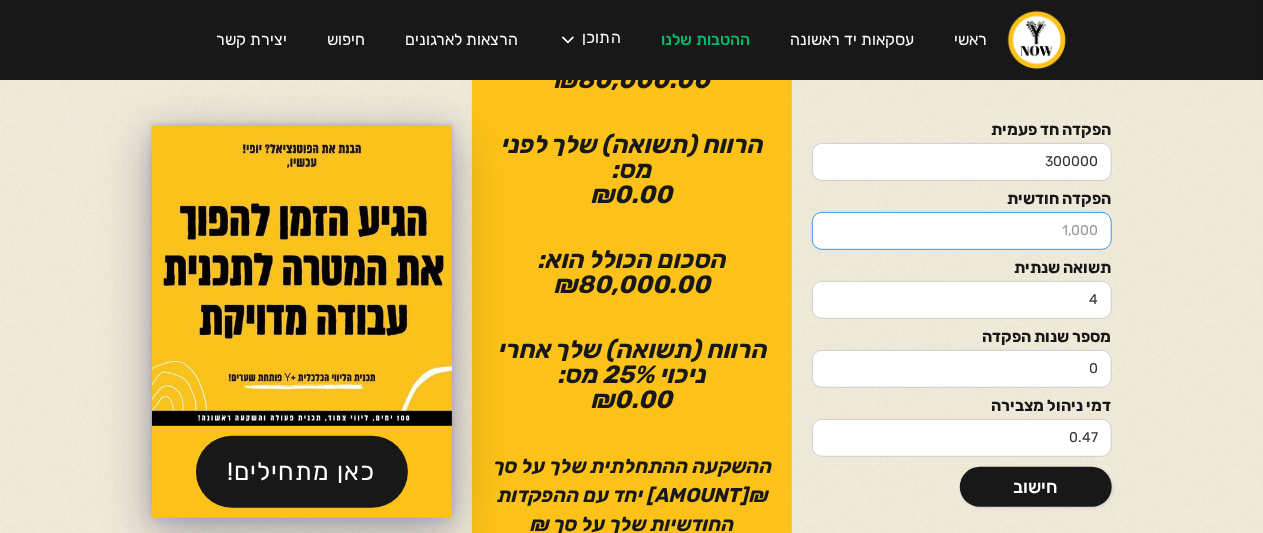 click on "הפקדה חודשית" at bounding box center (962, 231) 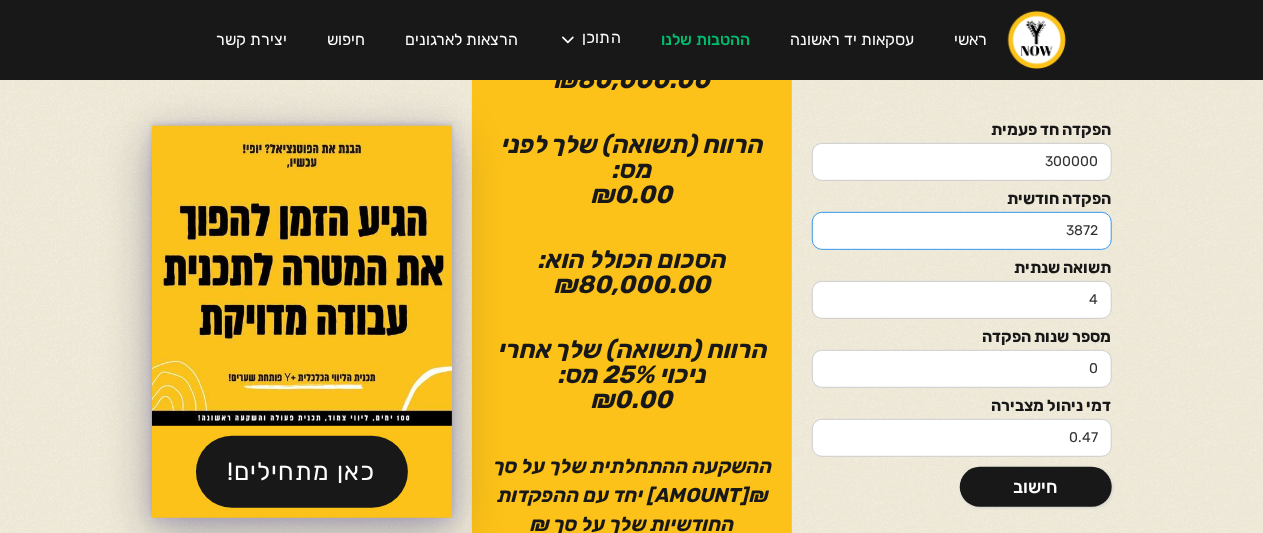 type on "3872" 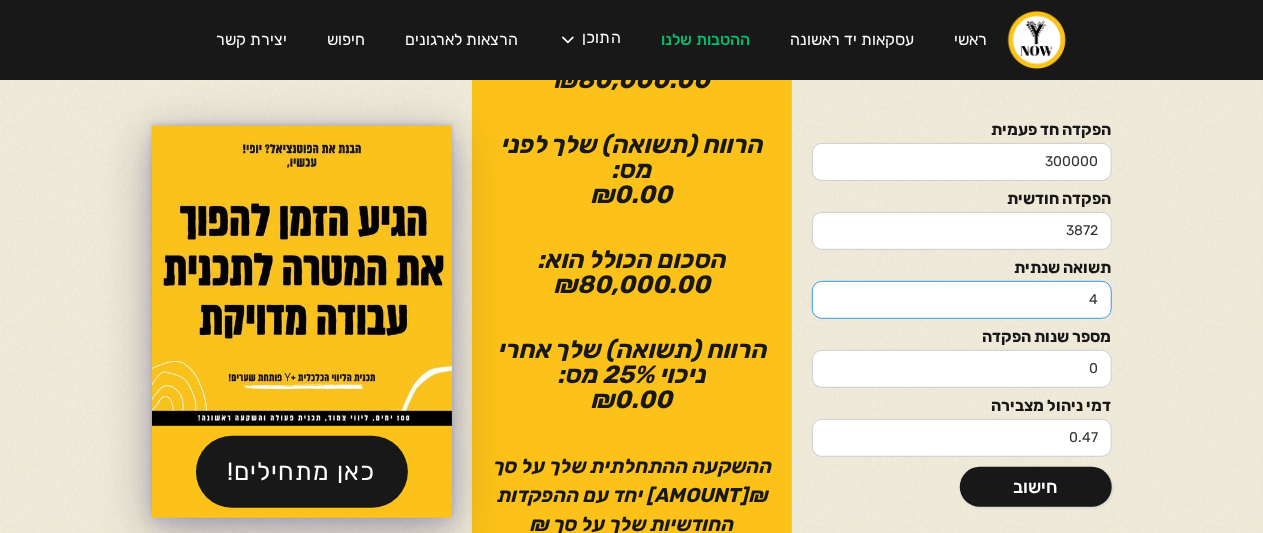 click on "4" at bounding box center [962, 300] 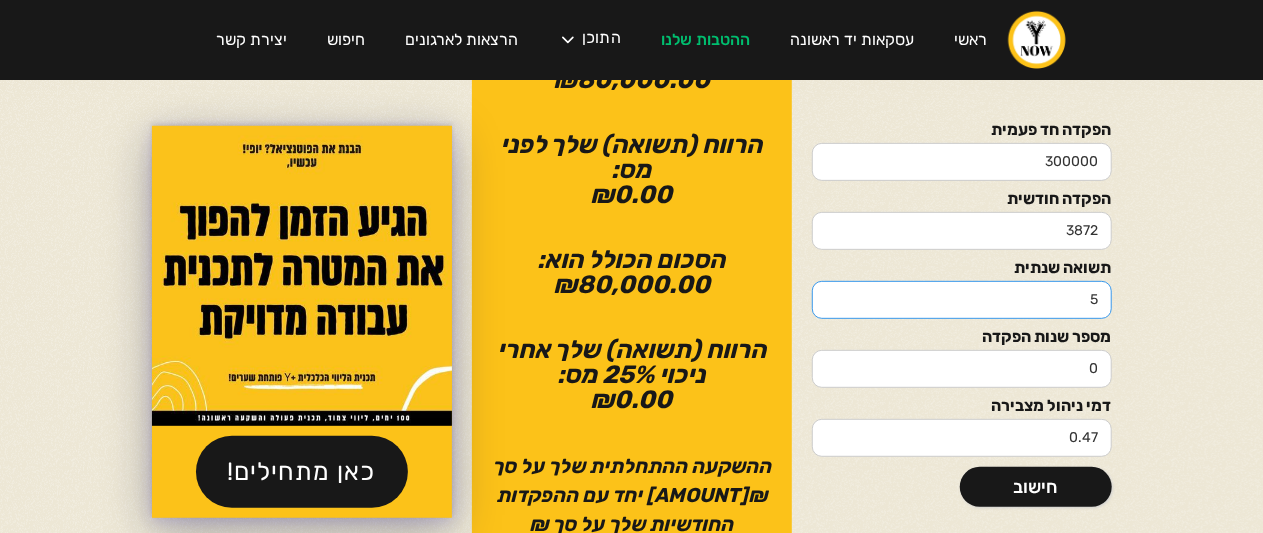 type on "5" 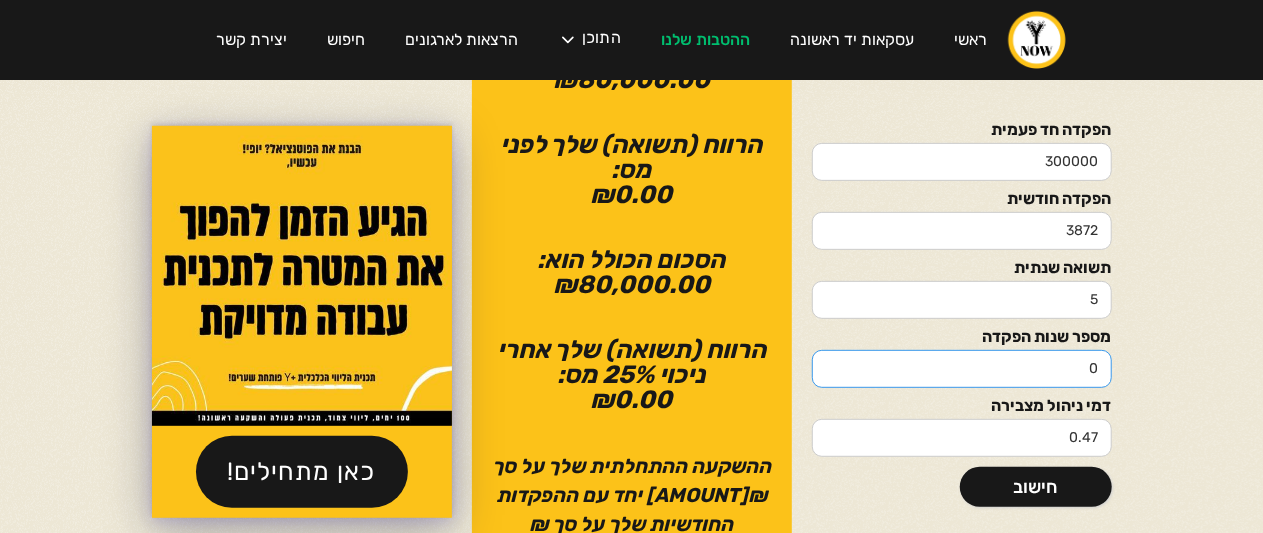 click on "0" at bounding box center (962, 369) 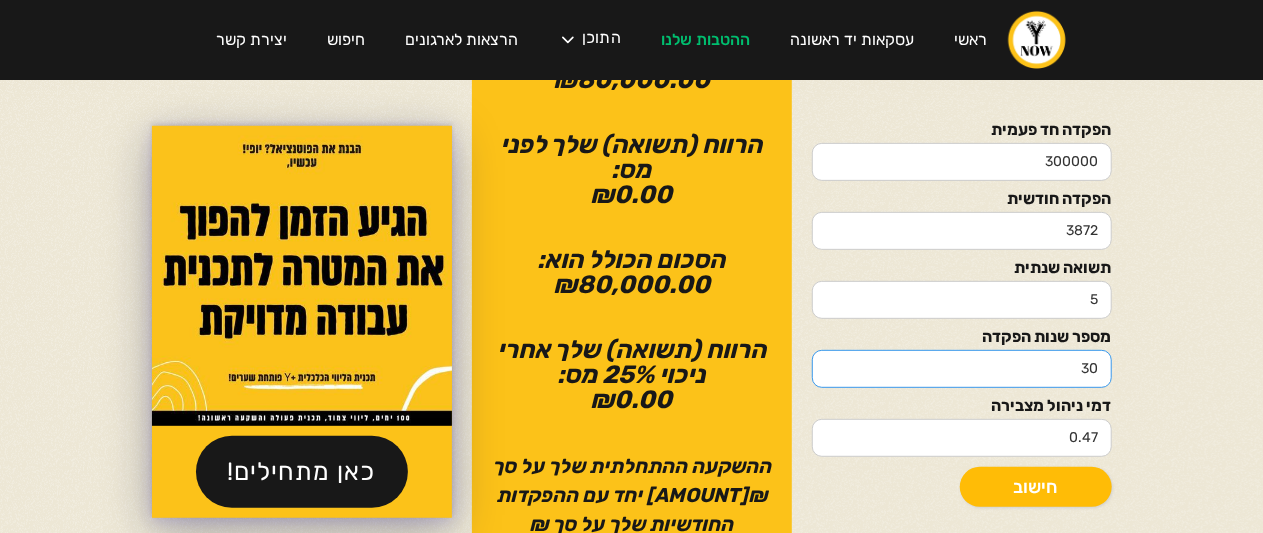 type on "30" 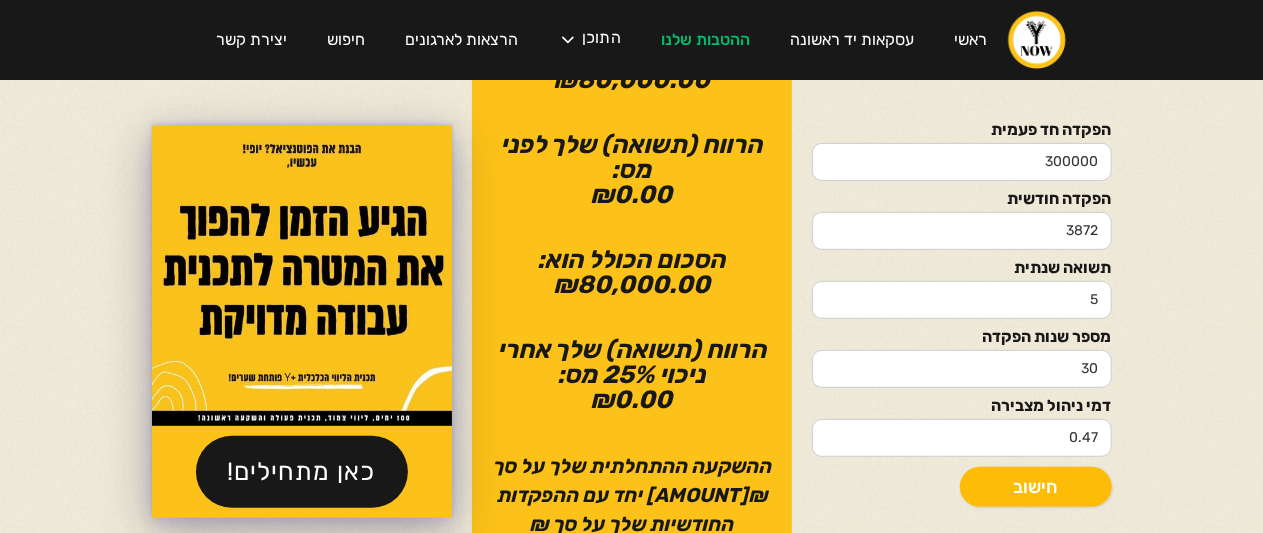 click on "חישוב" at bounding box center [1036, 487] 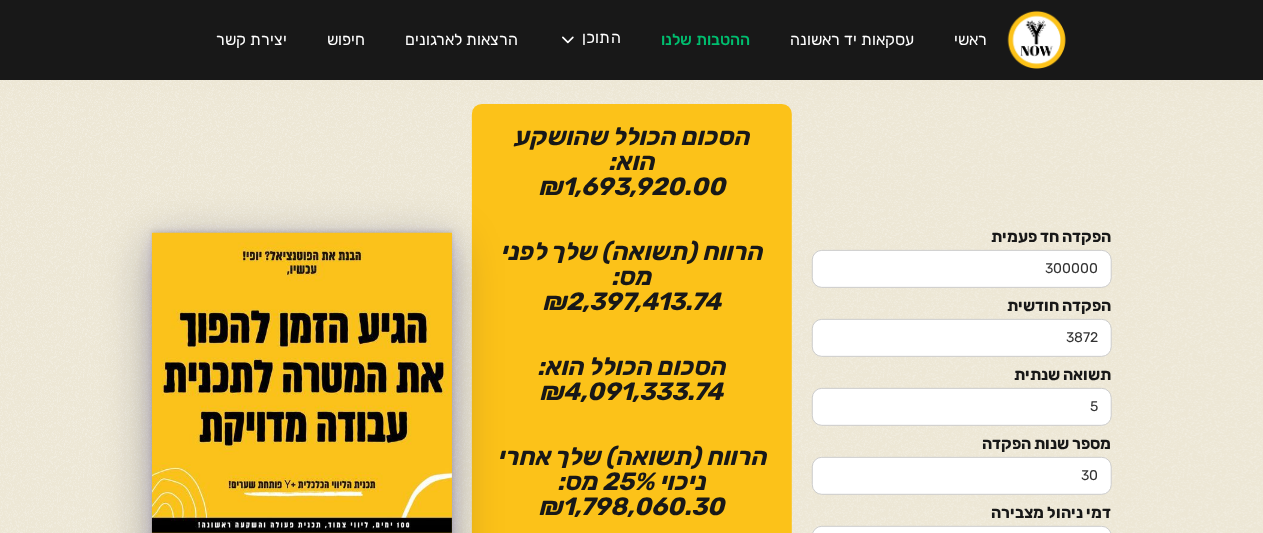 scroll, scrollTop: 230, scrollLeft: 0, axis: vertical 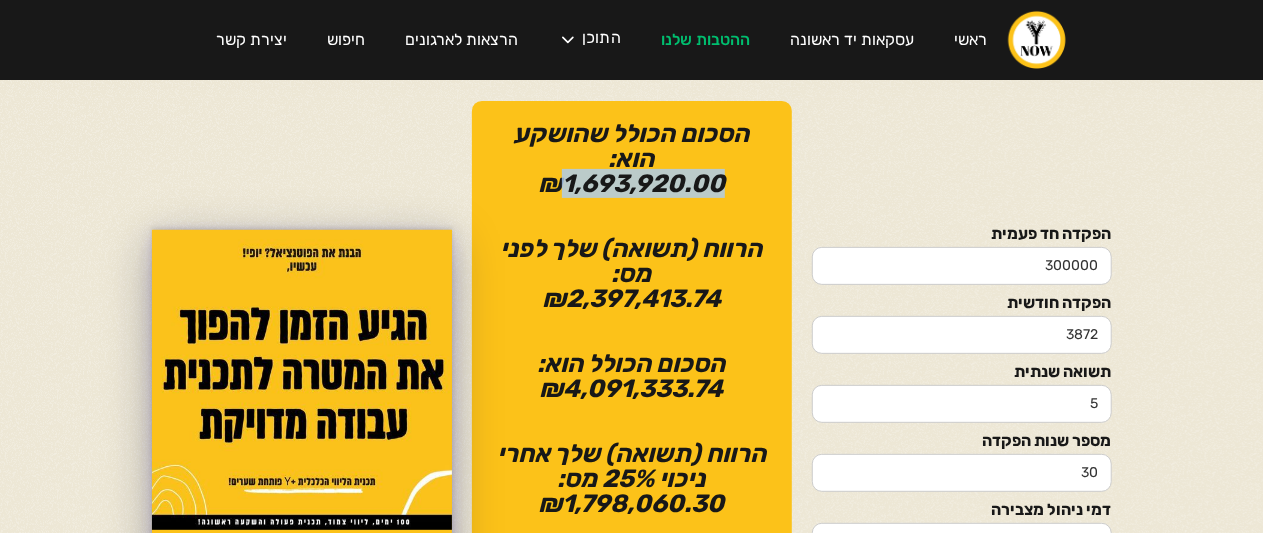 drag, startPoint x: 548, startPoint y: 179, endPoint x: 745, endPoint y: 211, distance: 199.58206 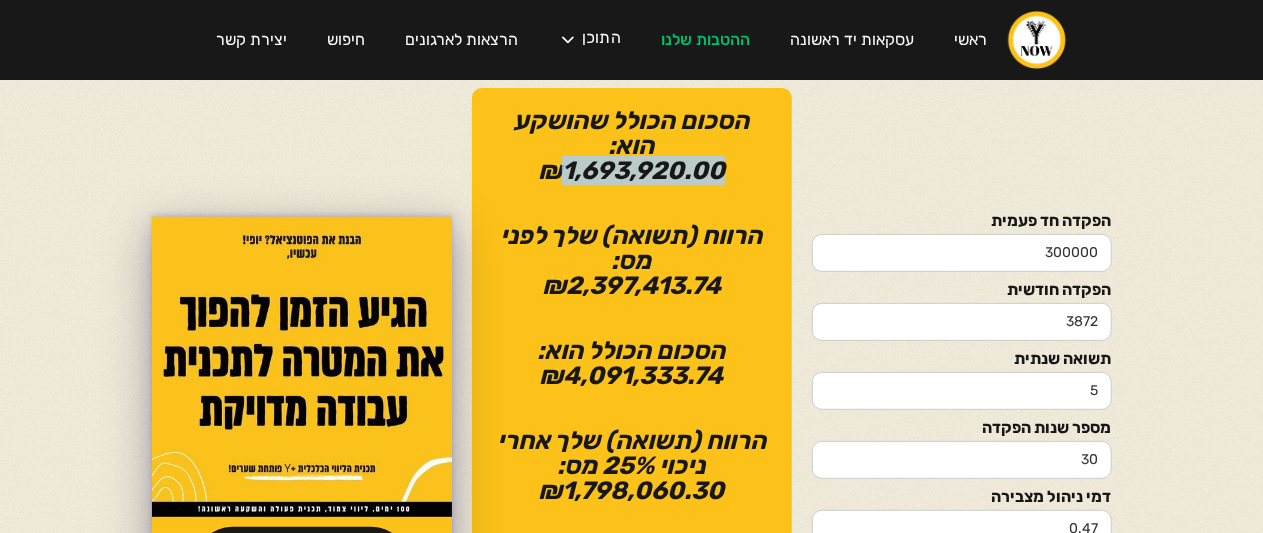scroll, scrollTop: 242, scrollLeft: 0, axis: vertical 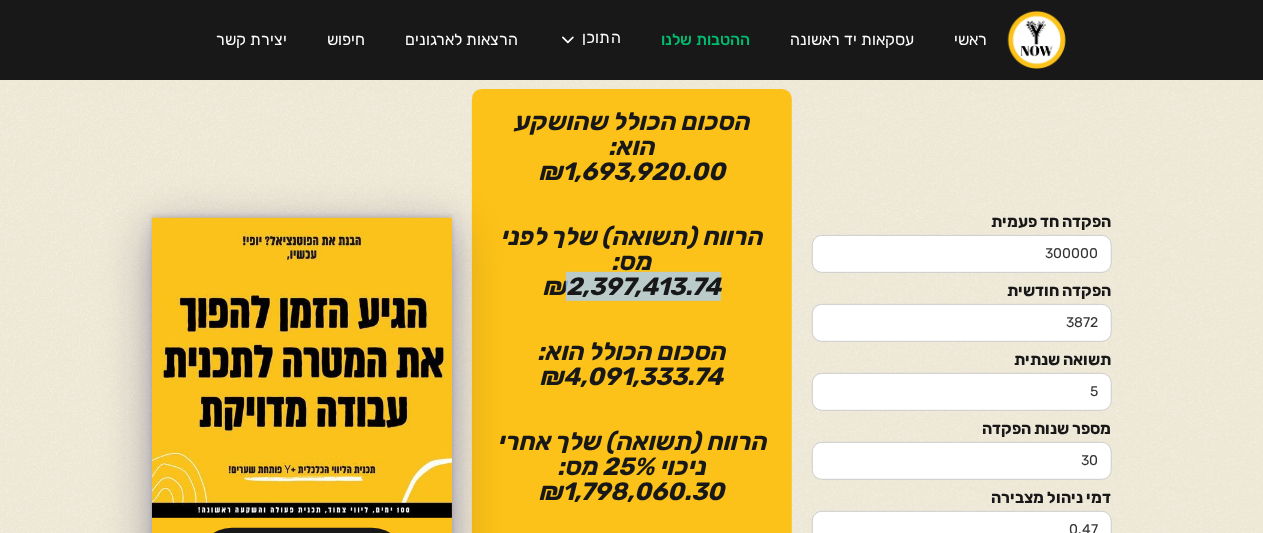 drag, startPoint x: 730, startPoint y: 279, endPoint x: 513, endPoint y: 281, distance: 217.00922 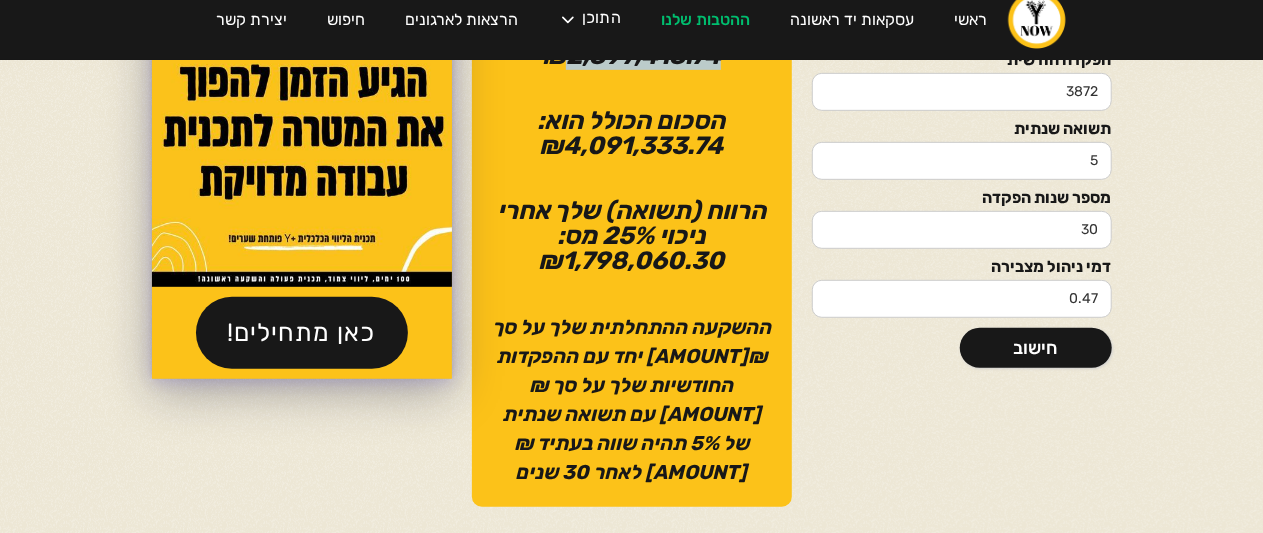 scroll, scrollTop: 474, scrollLeft: 0, axis: vertical 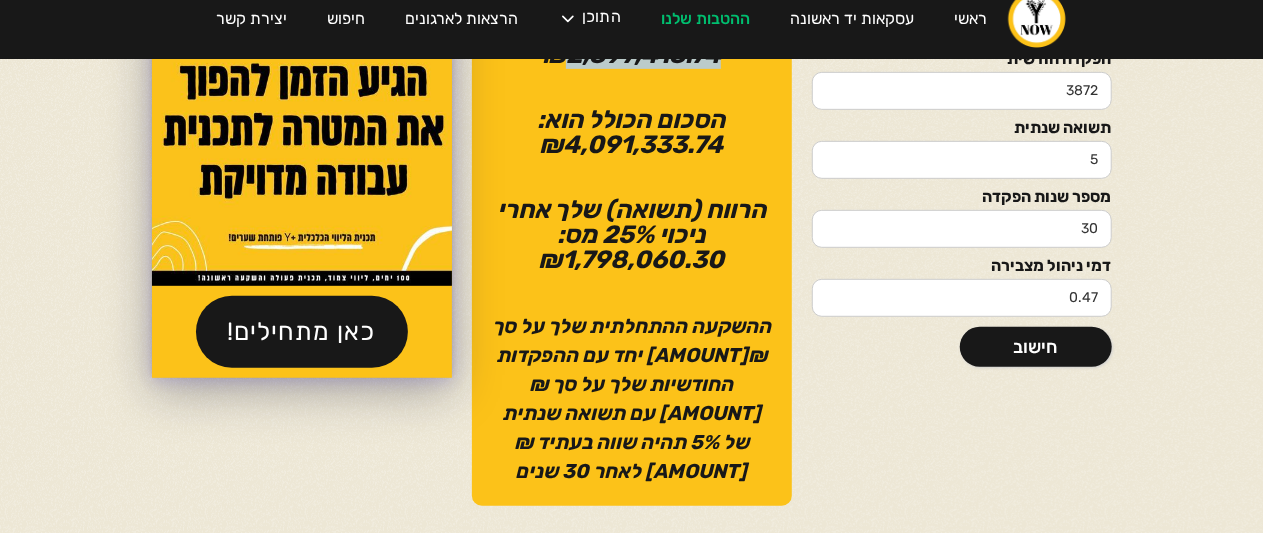 drag, startPoint x: 490, startPoint y: 327, endPoint x: 468, endPoint y: 468, distance: 142.706 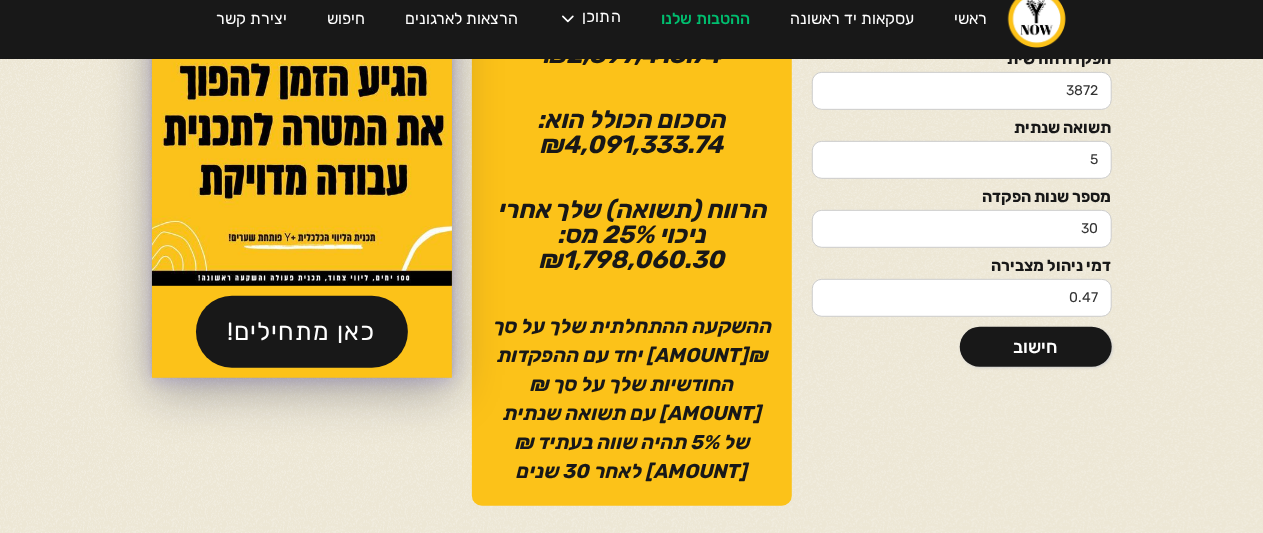 click on "הפקדה חד פעמית [AMOUNT] הפקדה חודשית [AMOUNT] תשואה שנתית 5 מספר שנות הפקדה 30 דמי ניהול מצבירה 0.47 חישוב Thank you! Your submission has been received! Oops! Something went wrong while submitting the form. הסכום הכולל שהושקע הוא:  ₪ [AMOUNT] הרווח (תשואה) שלך לפני מס:  ₪ [AMOUNT] הסכום הכולל הוא:  ₪ [AMOUNT] הרווח (תשואה) שלך אחרי ניכוי 25% מס:  ₪ [AMOUNT]  ההשקעה ההתחלתית שלך על סך ₪[AMOUNT] יחד עם ההפקדות  החודשיות שלך על סך ₪[AMOUNT] עם תשואה שנתית של 5%  תהיה שווה בעתיד ₪[AMOUNT] לאחר 30 שנים כאן מתחילים!" at bounding box center [632, 181] 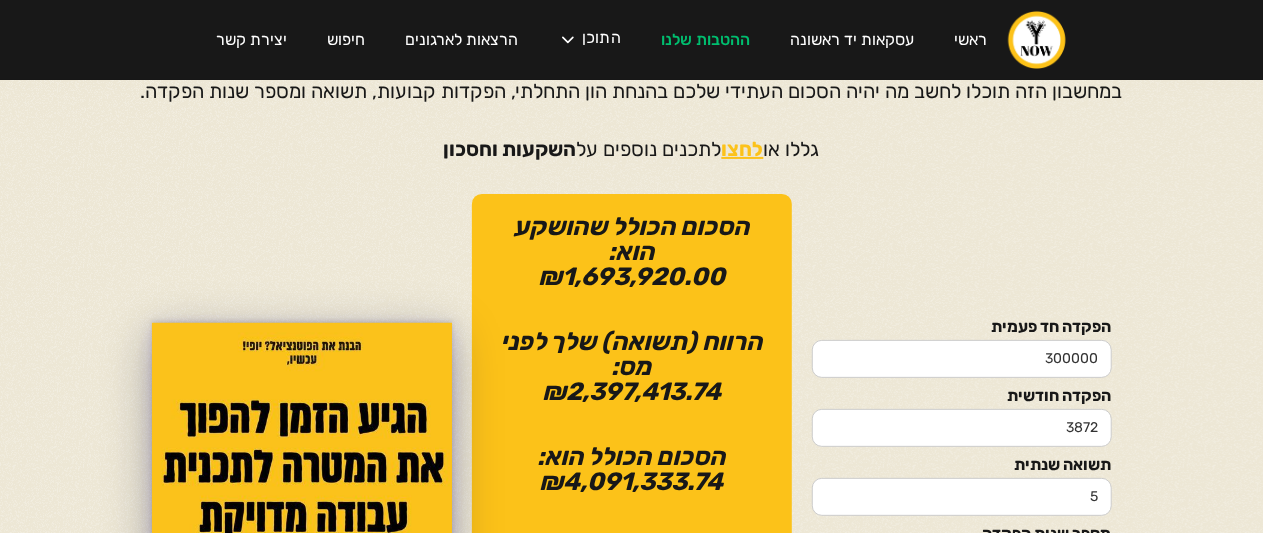 scroll, scrollTop: 138, scrollLeft: 0, axis: vertical 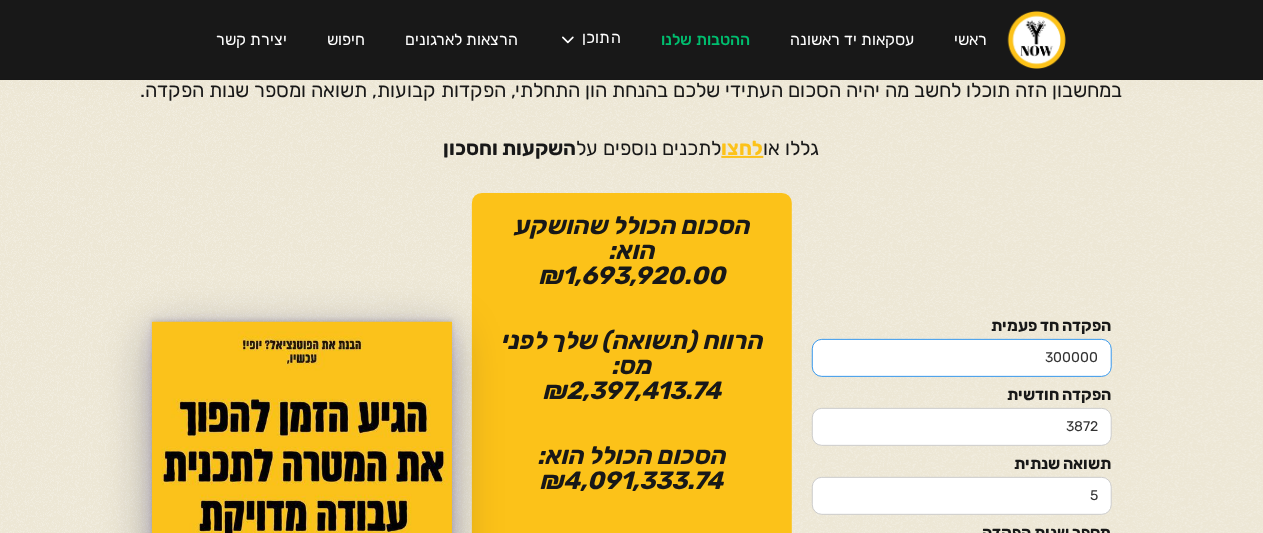 click on "300000" at bounding box center [962, 358] 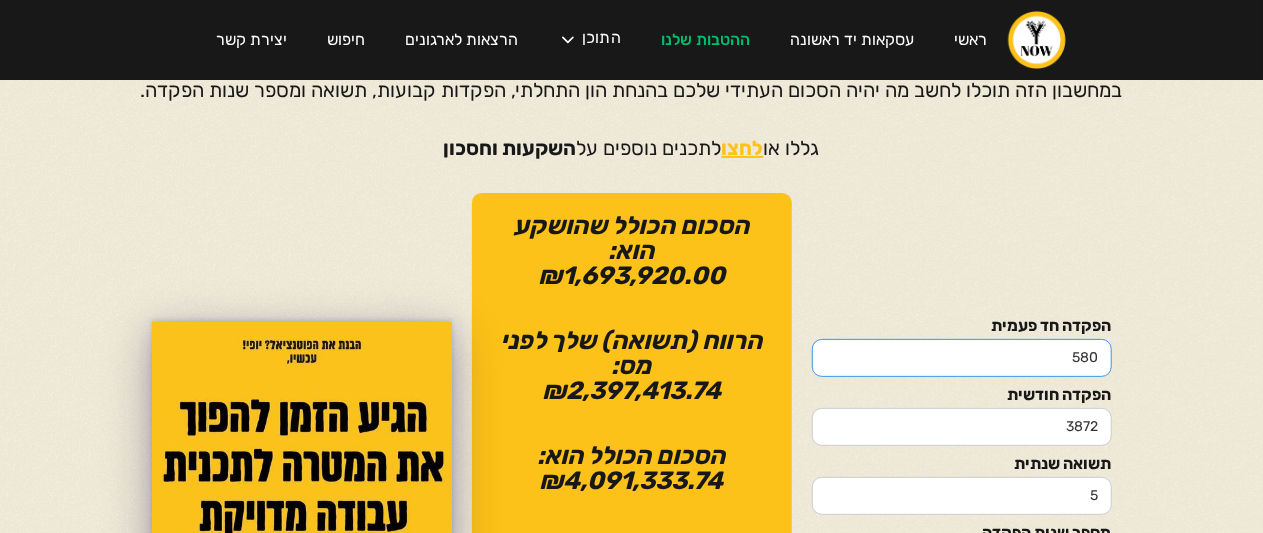 type on "580" 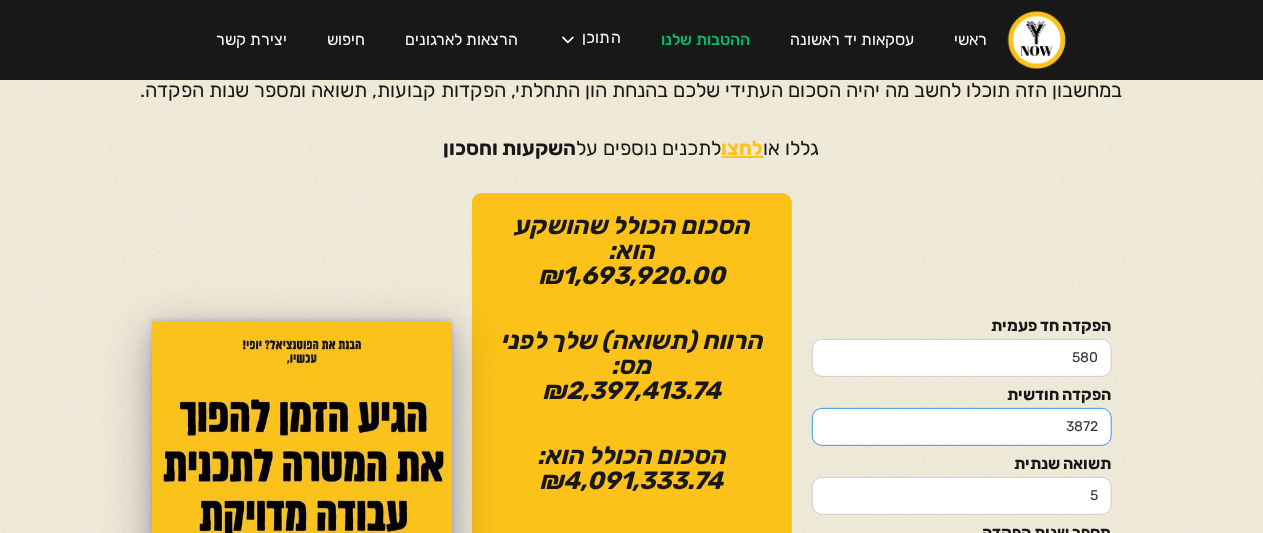 click on "3872" at bounding box center [962, 427] 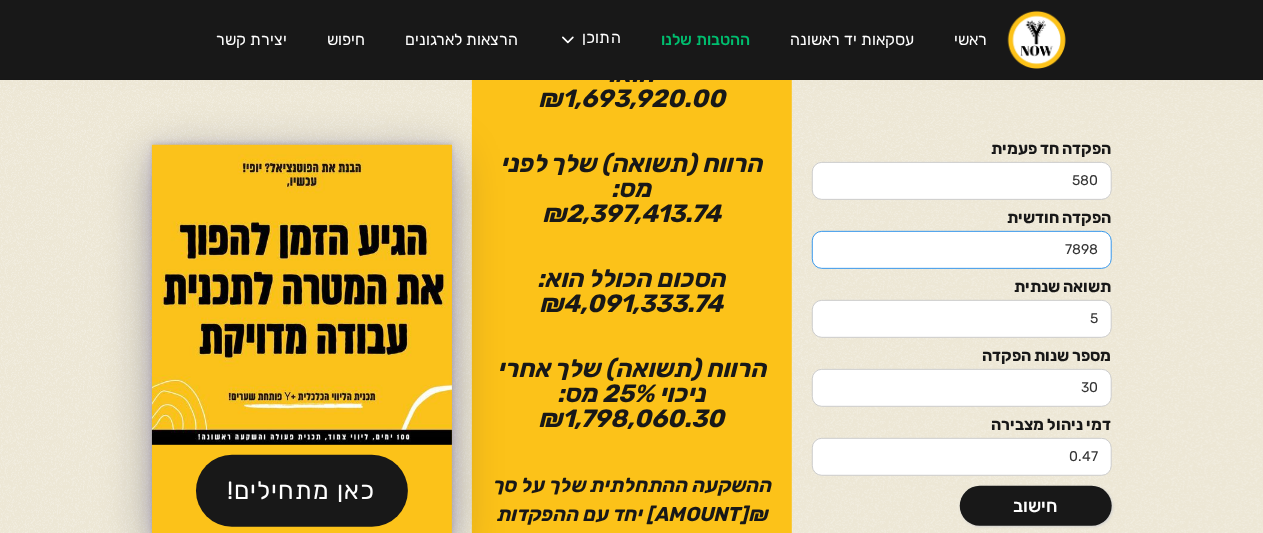 scroll, scrollTop: 316, scrollLeft: 0, axis: vertical 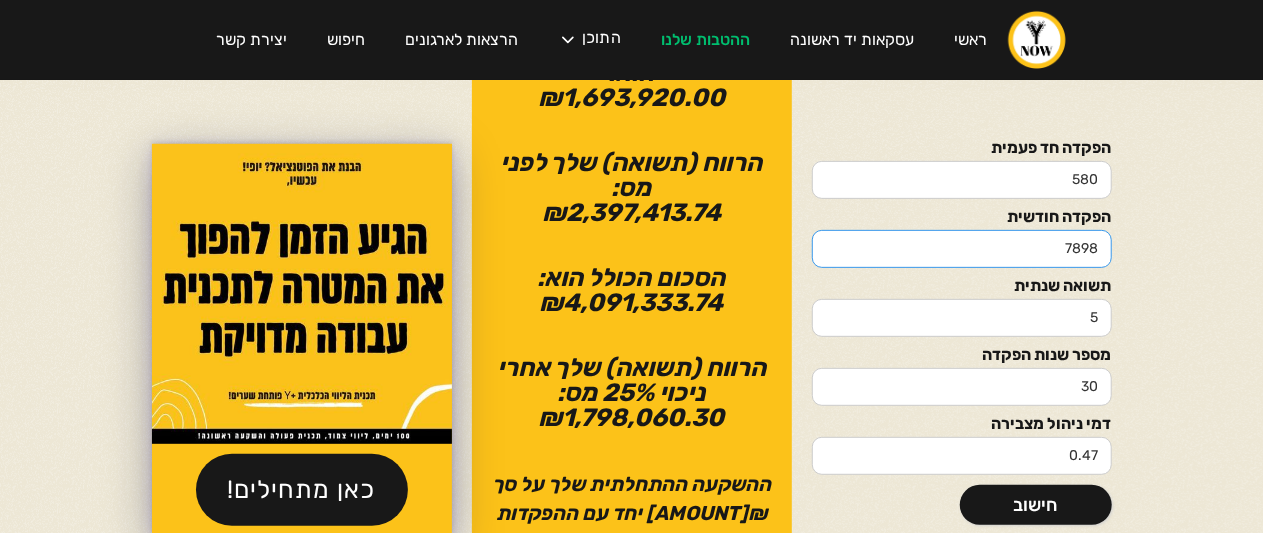 type on "7898" 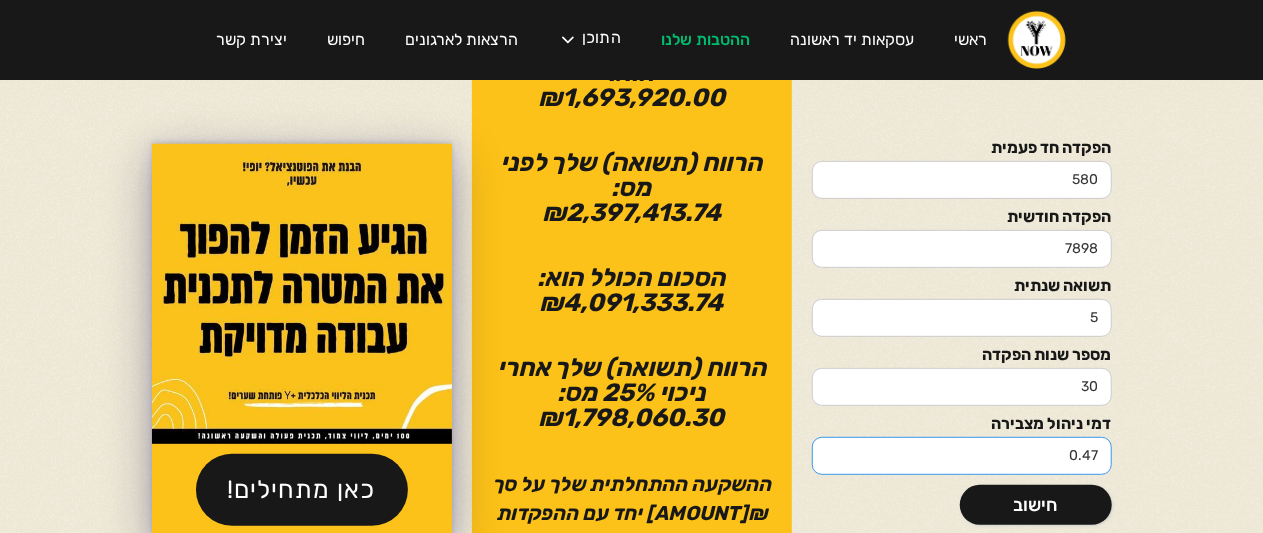 drag, startPoint x: 1094, startPoint y: 453, endPoint x: 1110, endPoint y: 455, distance: 16.124516 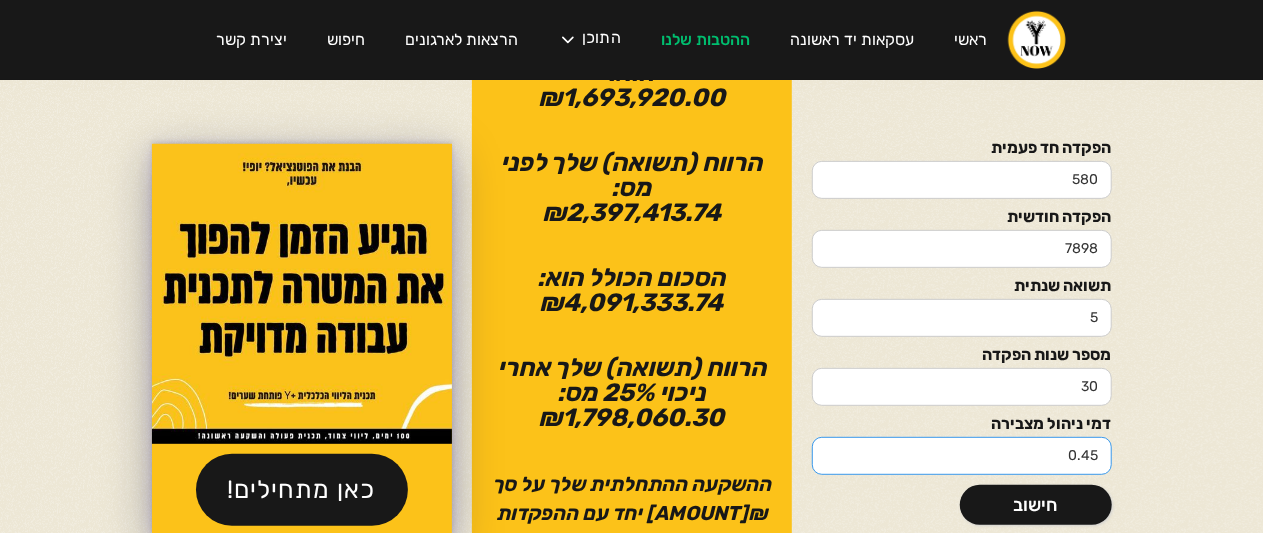 type on "0.45" 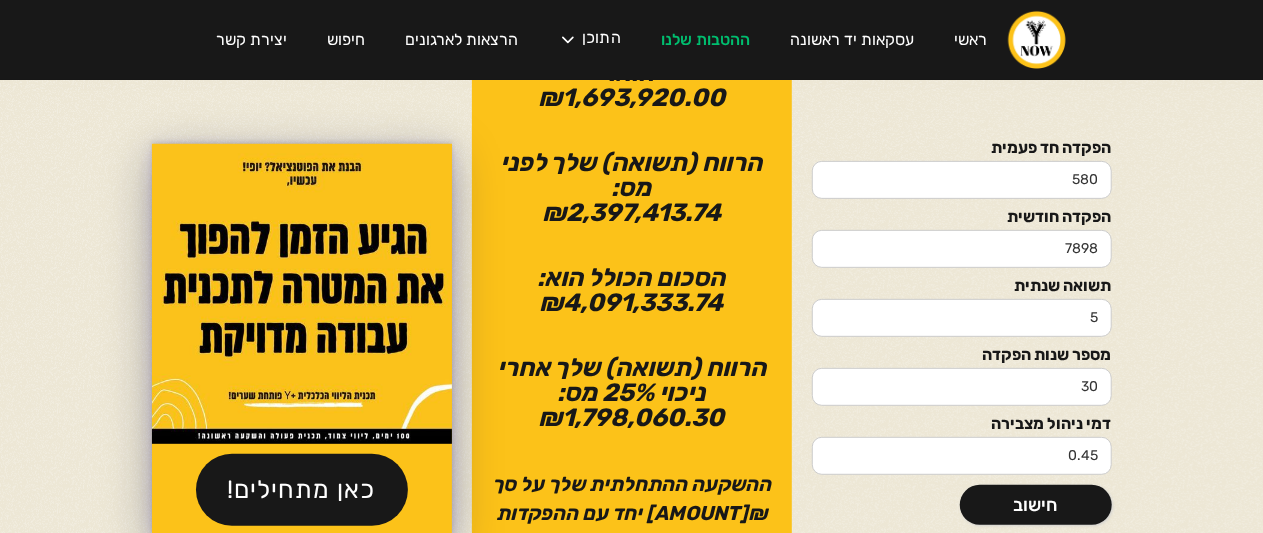 click on "הפקדה חד פעמית" at bounding box center (962, 148) 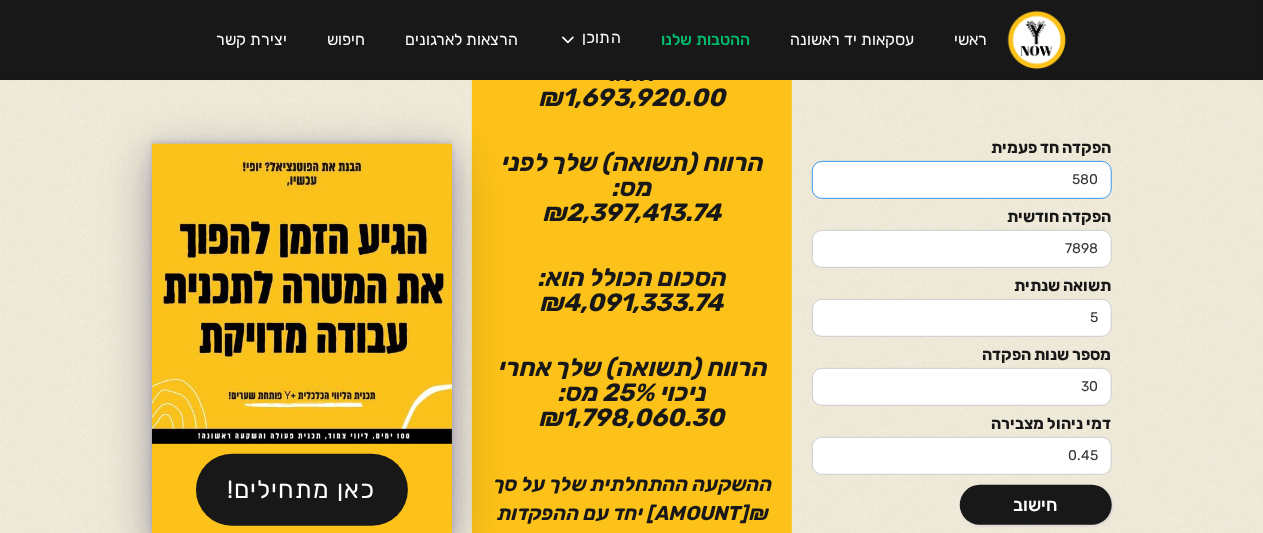 click on "580" at bounding box center (962, 180) 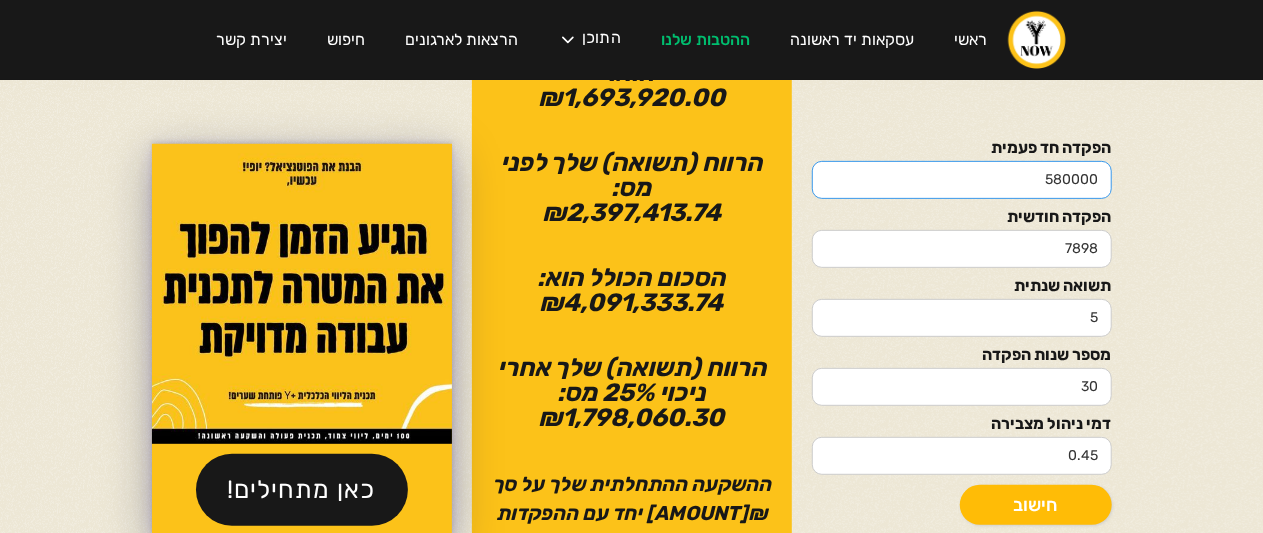 type on "580000" 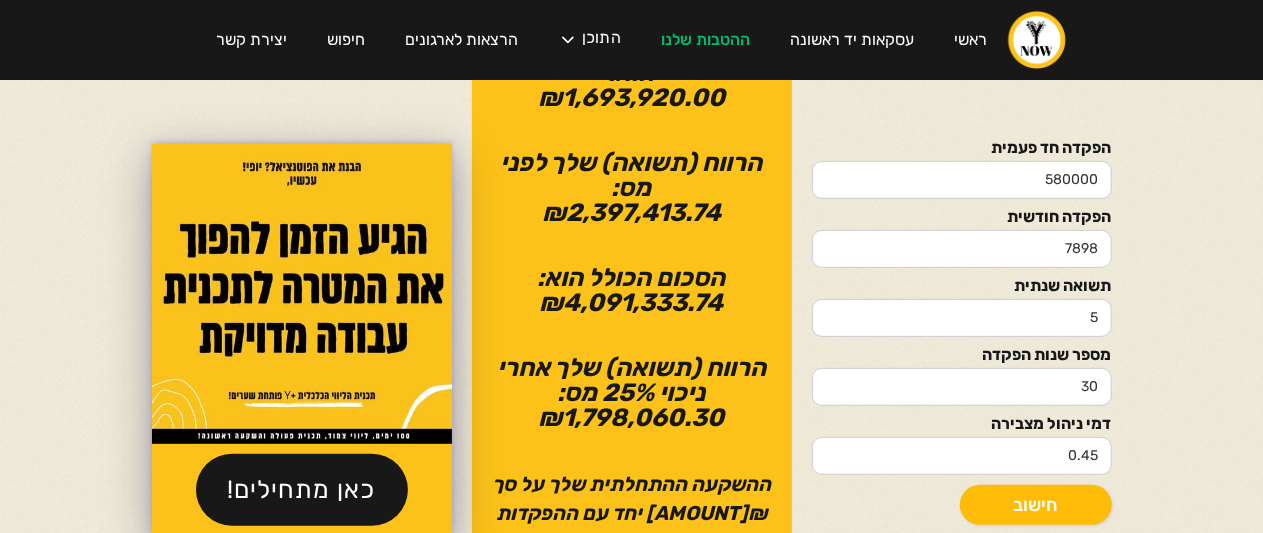 click on "חישוב" at bounding box center [1036, 505] 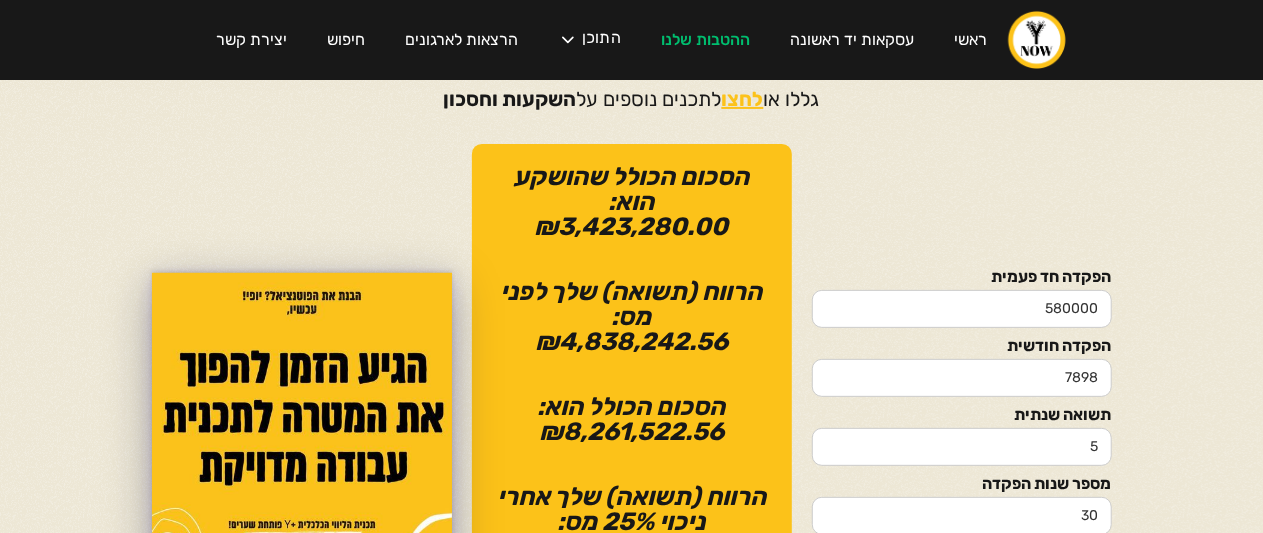 scroll, scrollTop: 186, scrollLeft: 0, axis: vertical 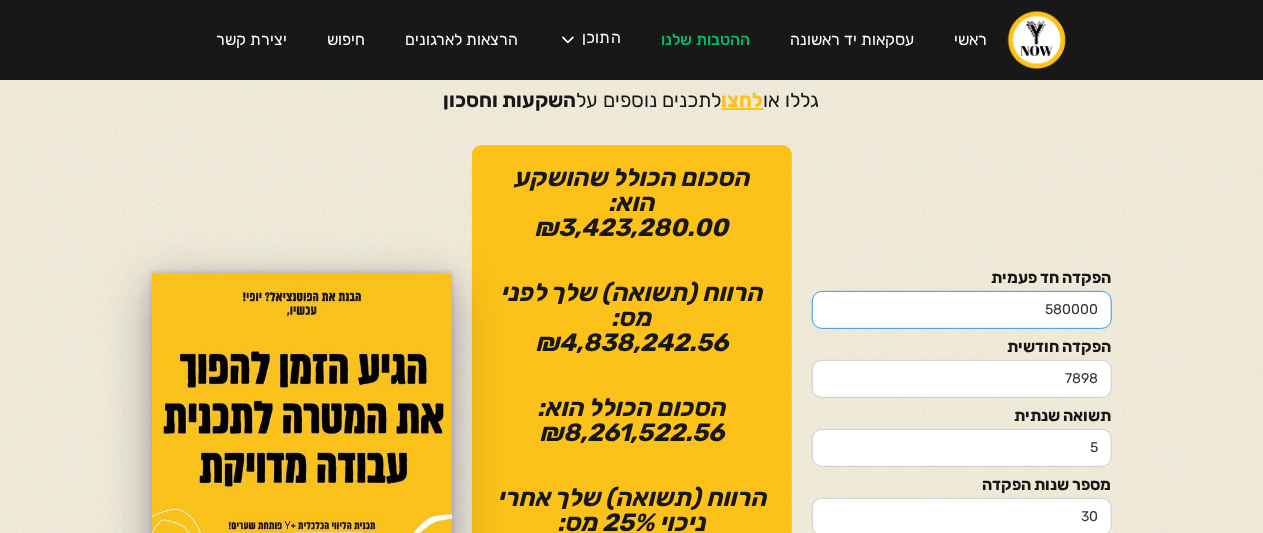 click on "580000" at bounding box center [962, 310] 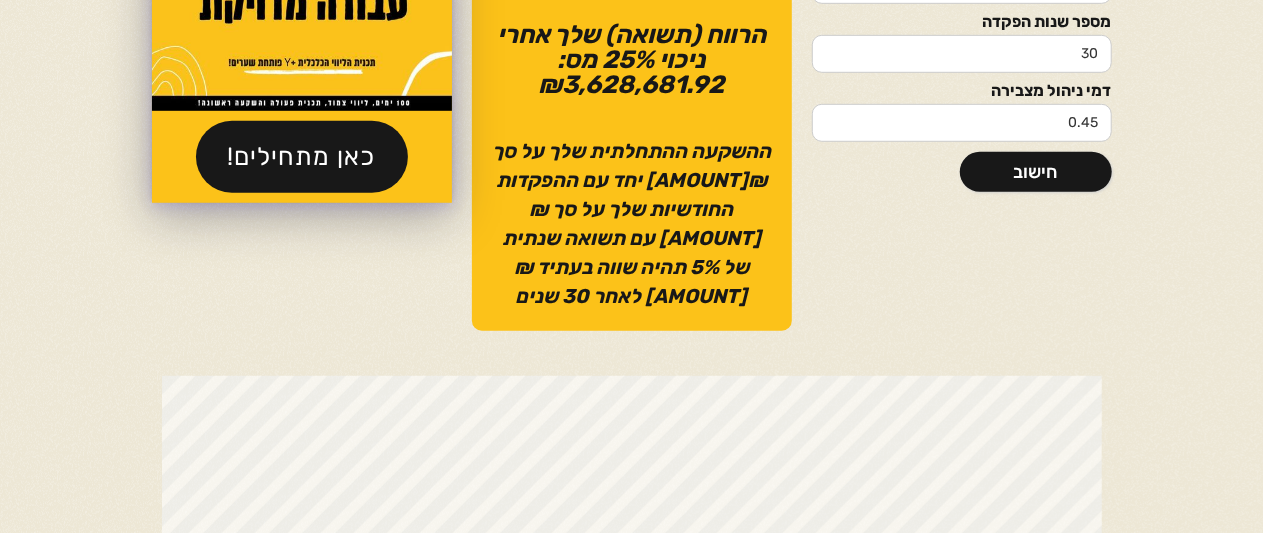 scroll, scrollTop: 638, scrollLeft: 0, axis: vertical 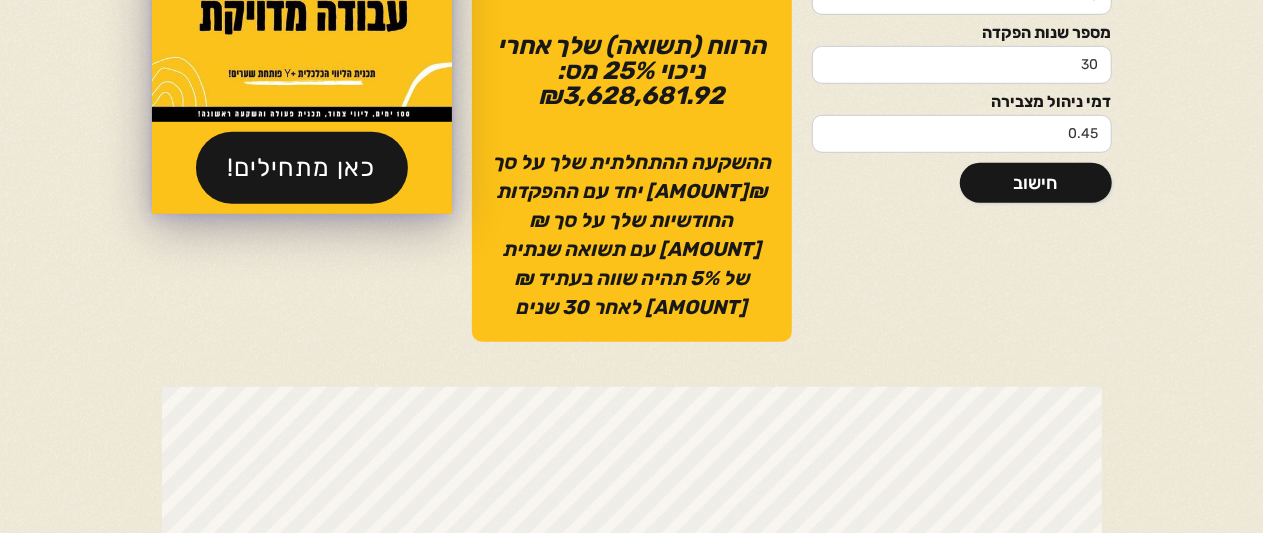 type 